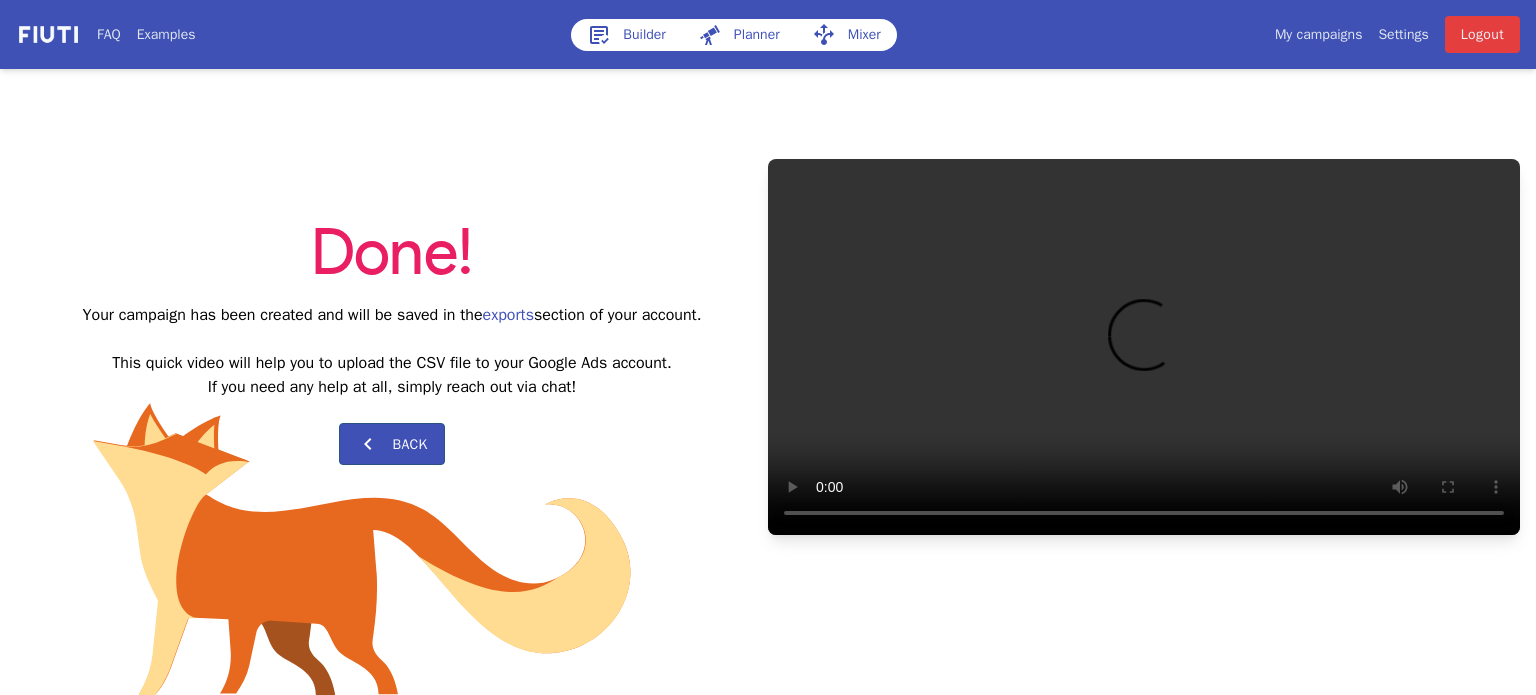 scroll, scrollTop: 0, scrollLeft: 0, axis: both 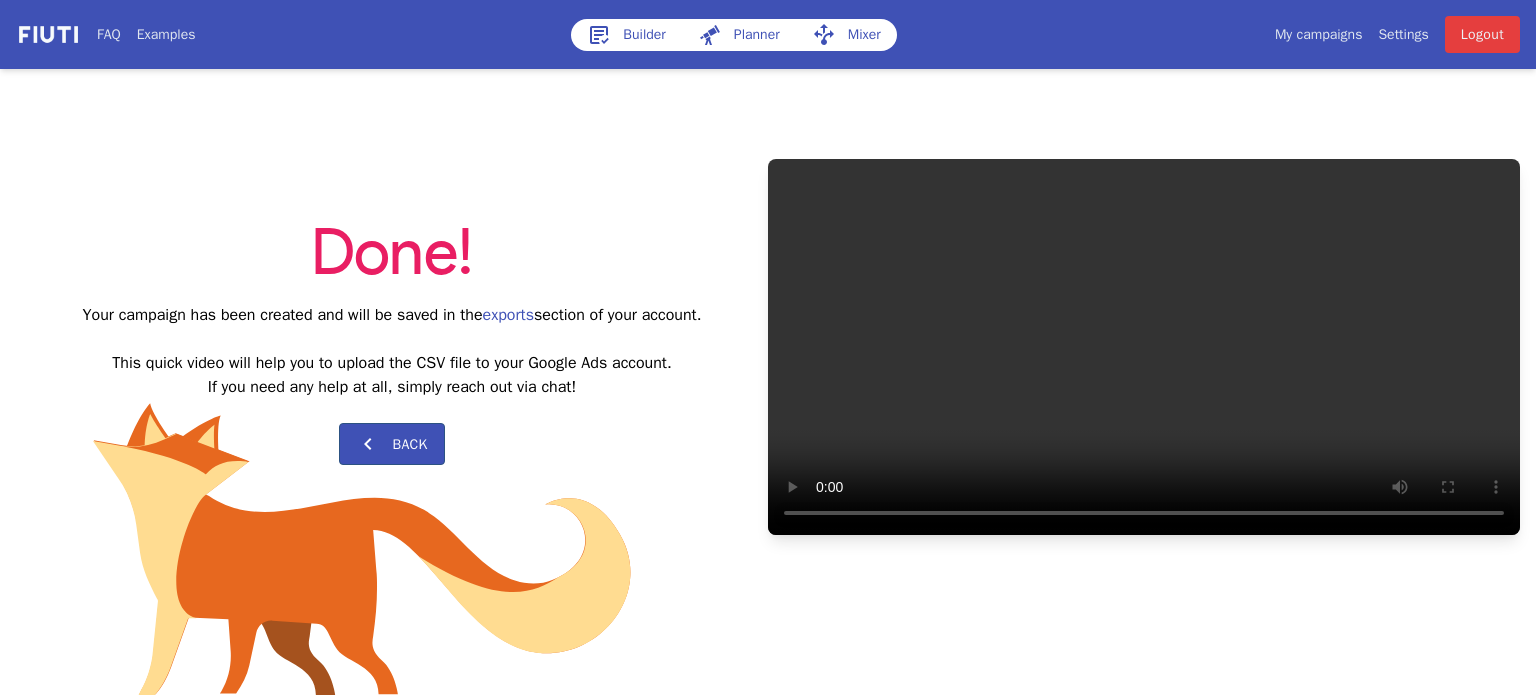click on "Builder" at bounding box center (626, 35) 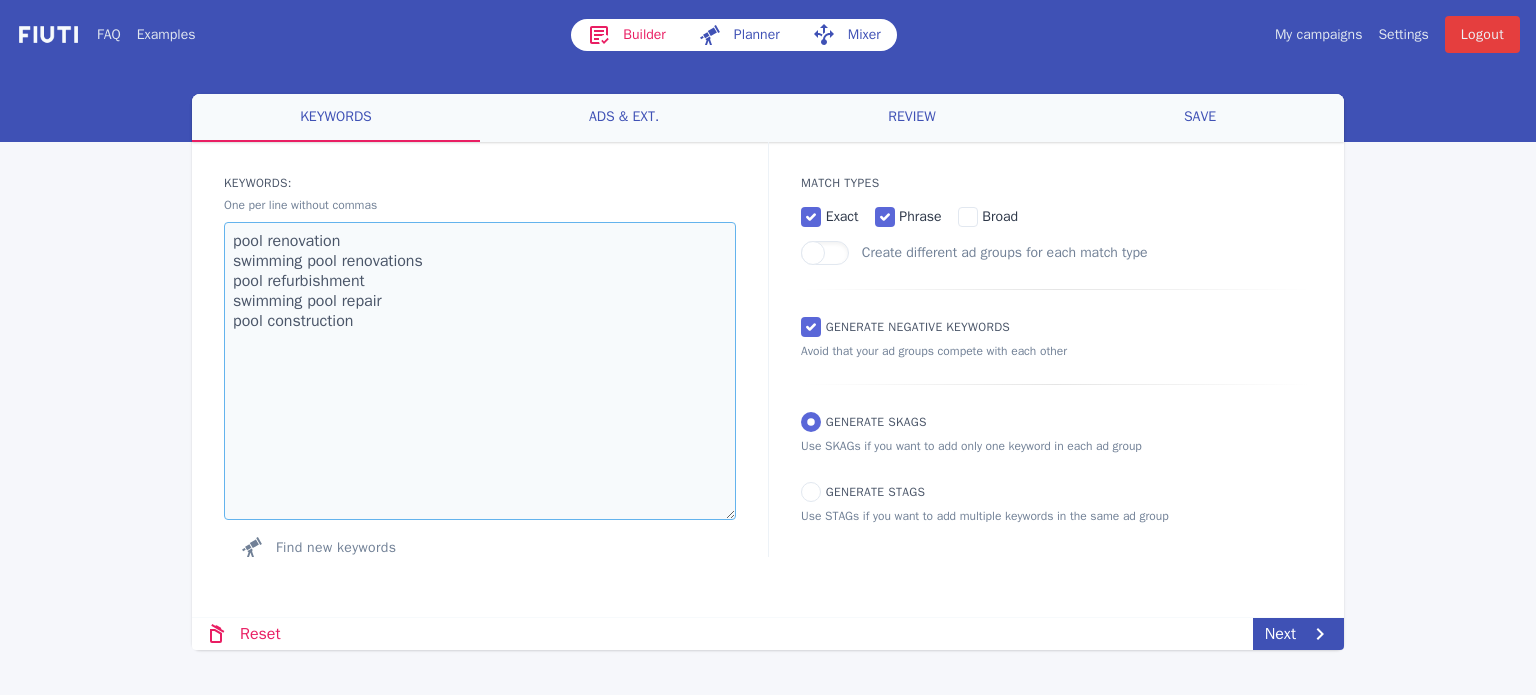 click on "pool renovation
swimming pool renovations
pool refurbishment
swimming pool repair
pool construction" at bounding box center (480, 371) 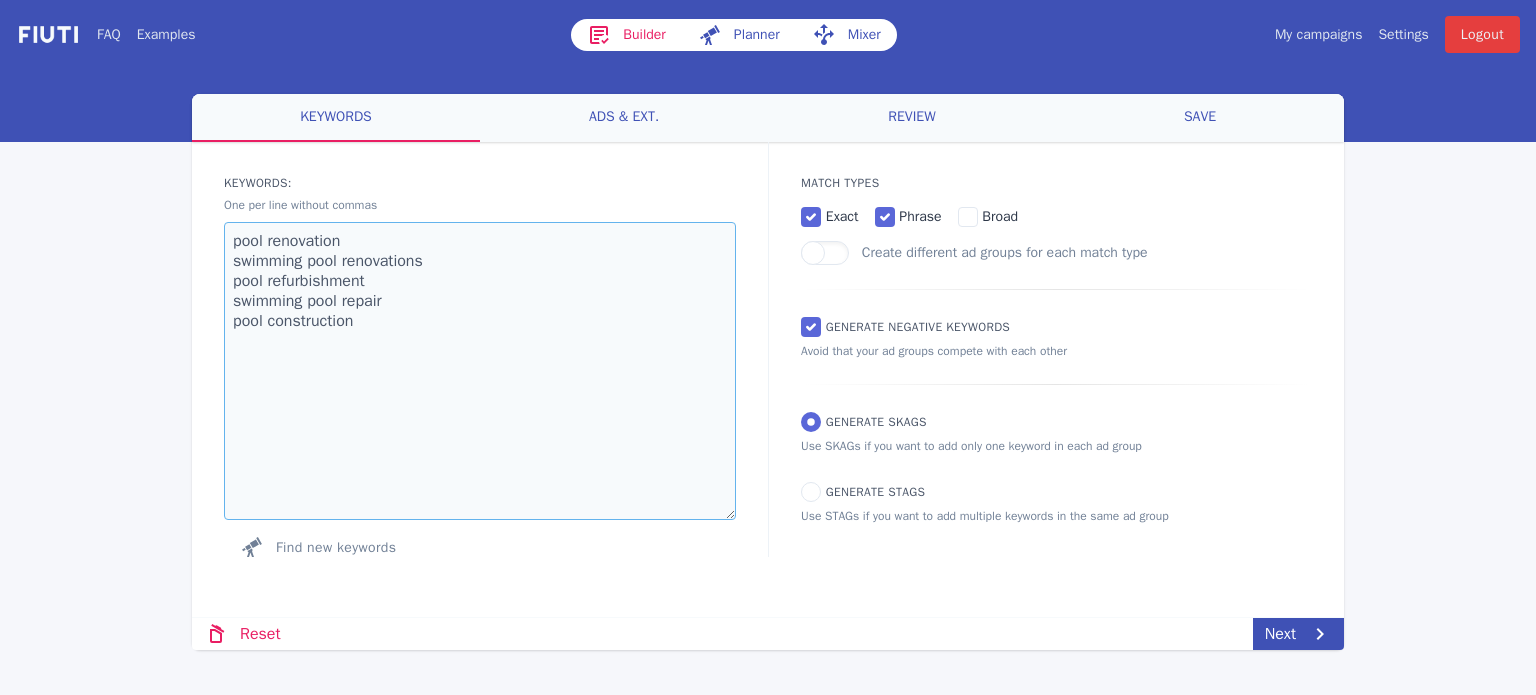 paste on "gutter cleaning edinburgh
professional gutter cleaning
gutter cleaning quote
gutter cleaning service near me
commercial gutter cleaning
gutter and soffit cleaning
home gutter cleaning" 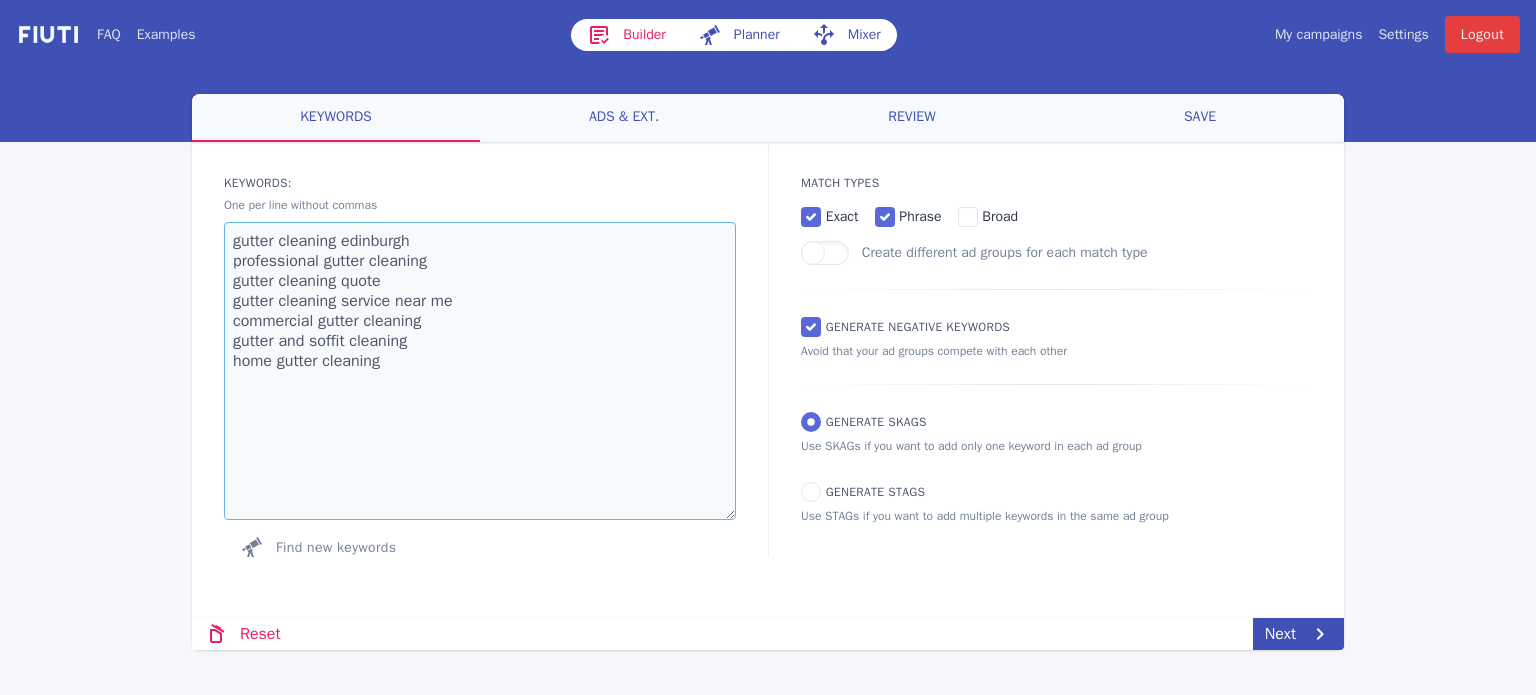 click on "gutter cleaning edinburgh
professional gutter cleaning
gutter cleaning quote
gutter cleaning service near me
commercial gutter cleaning
gutter and soffit cleaning
home gutter cleaning" at bounding box center (480, 371) 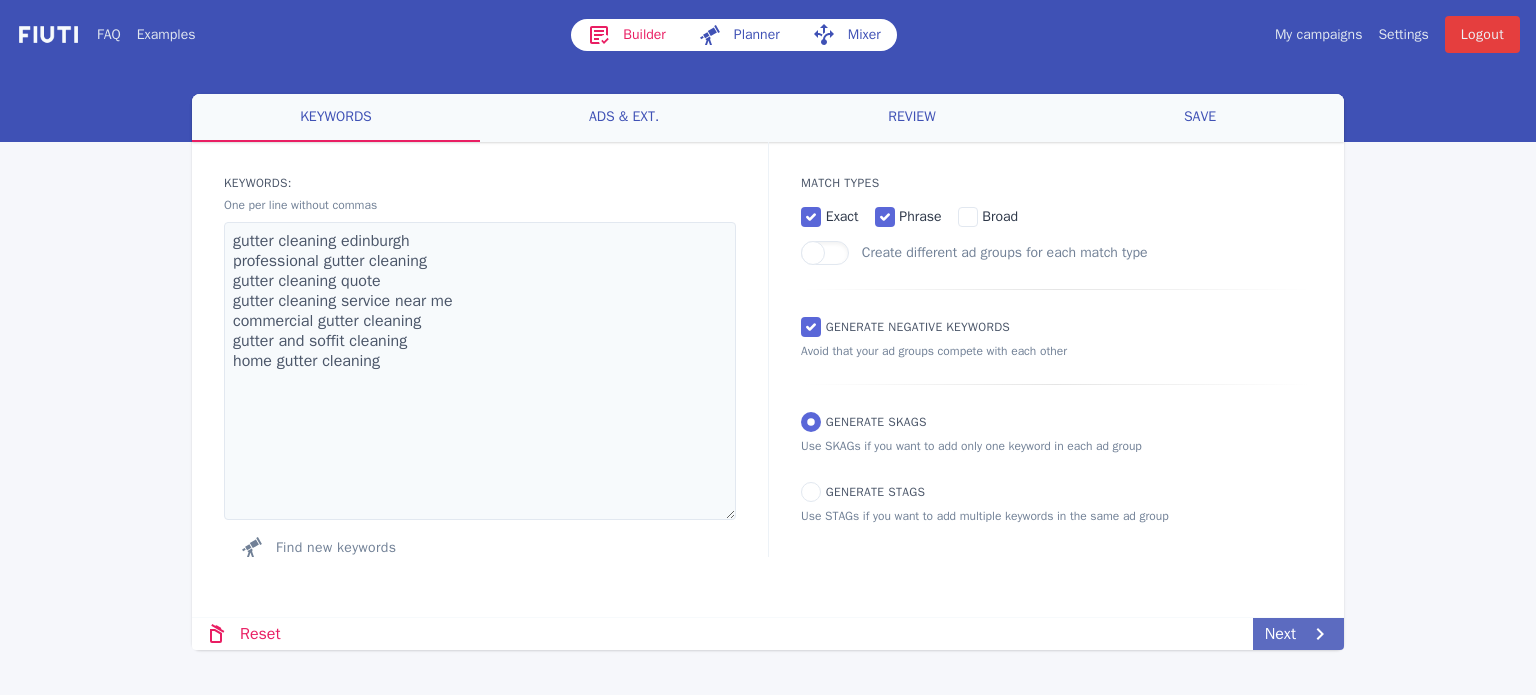 click on "Next" at bounding box center [1298, 634] 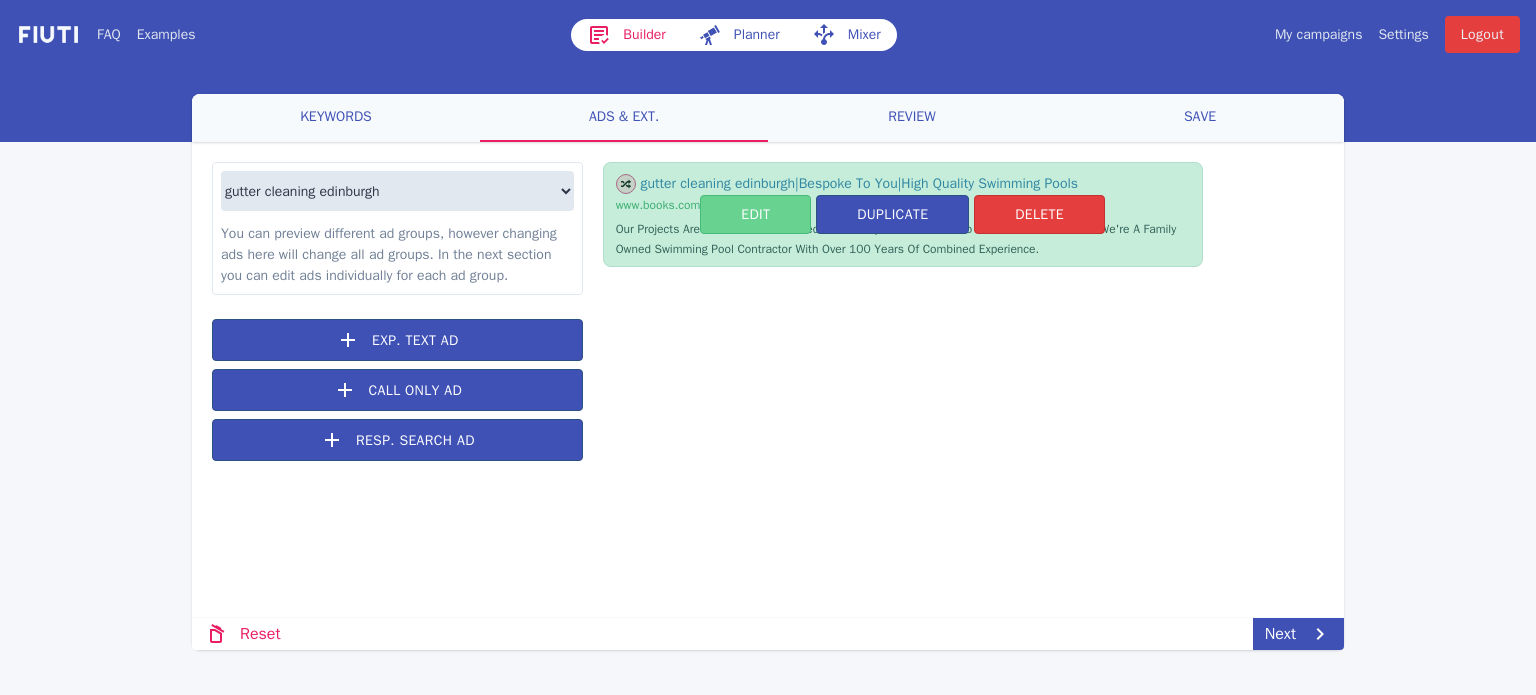 click on "Edit" at bounding box center [755, 214] 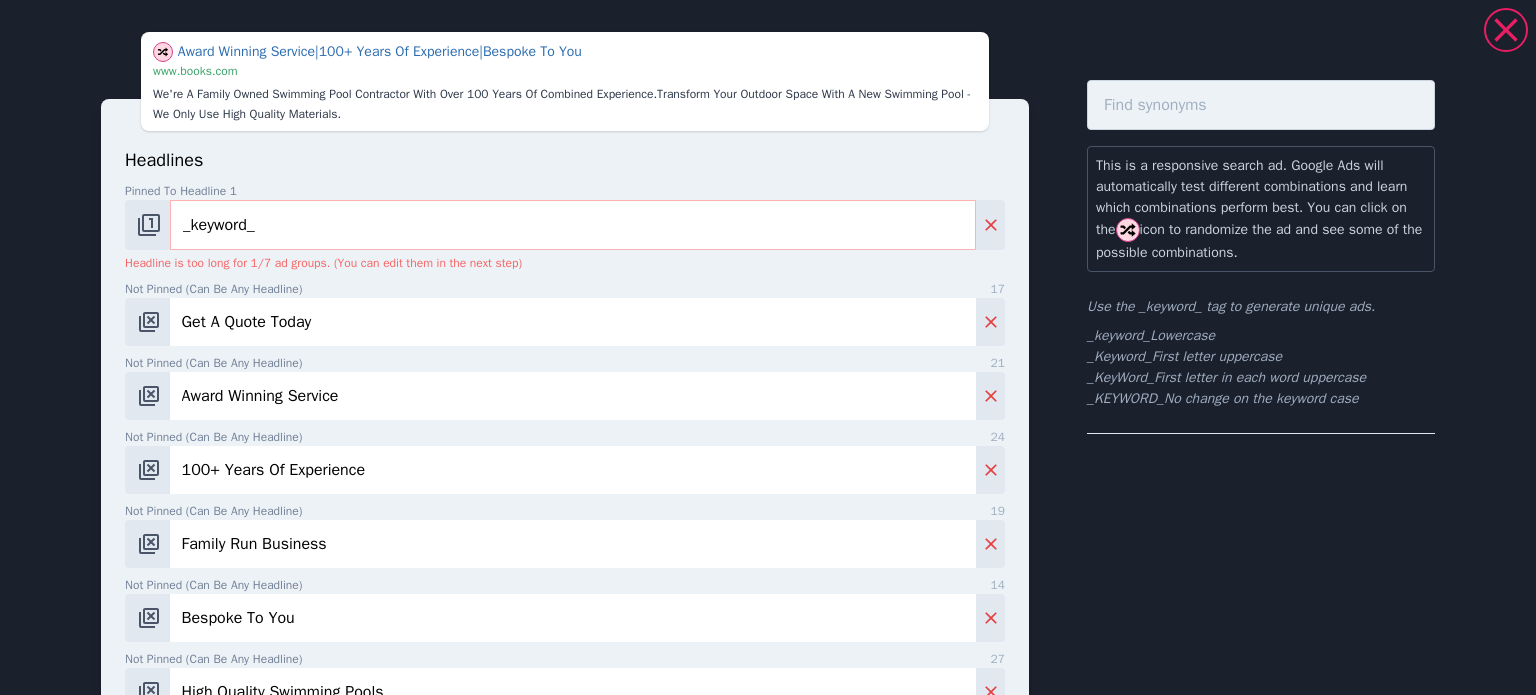 click on "Get A Quote Today" at bounding box center [573, 322] 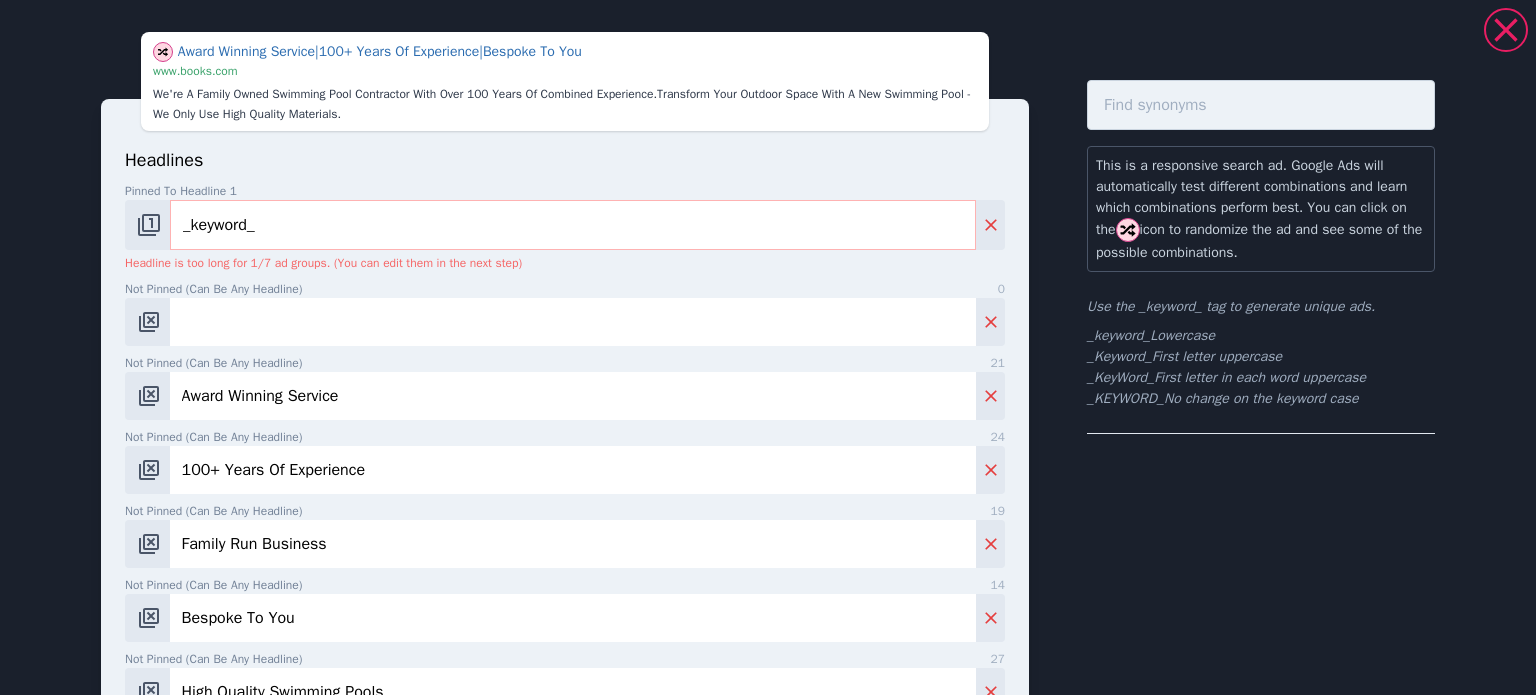 type 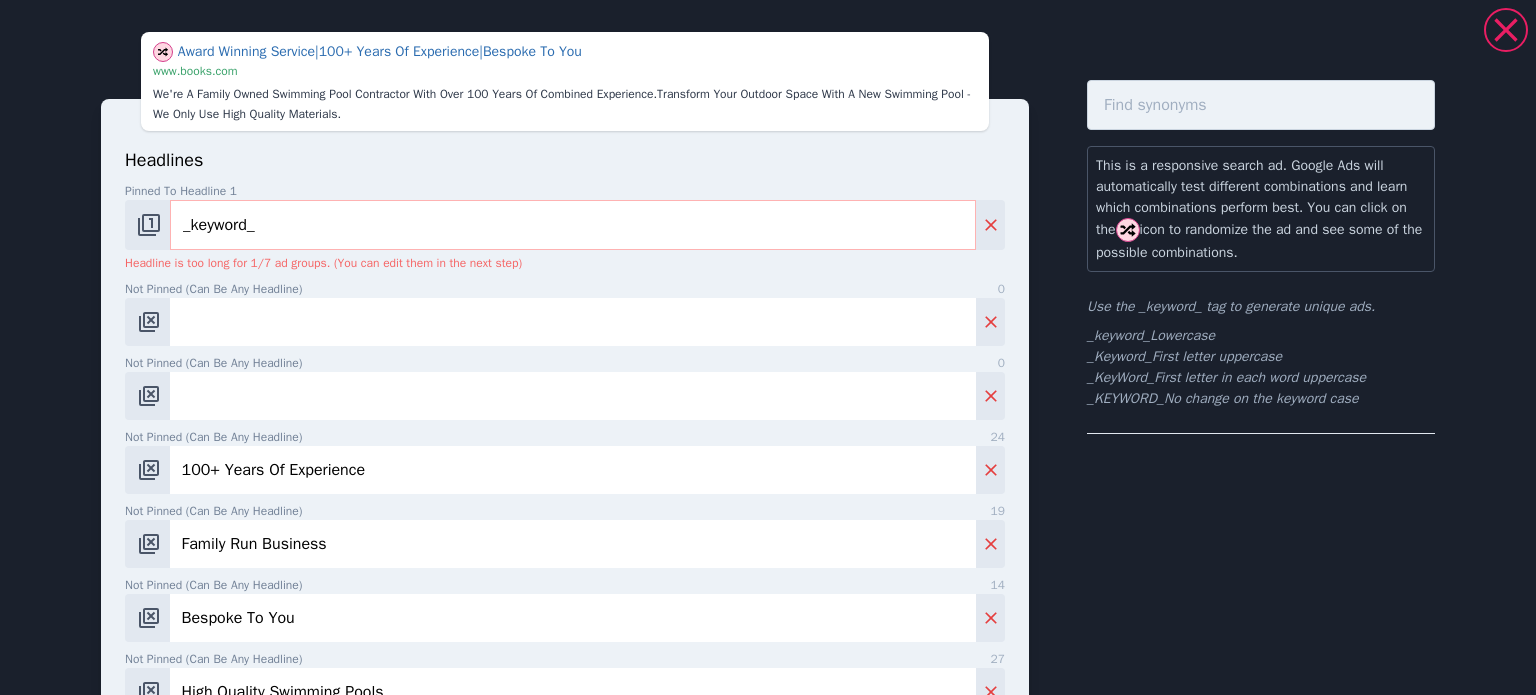 type 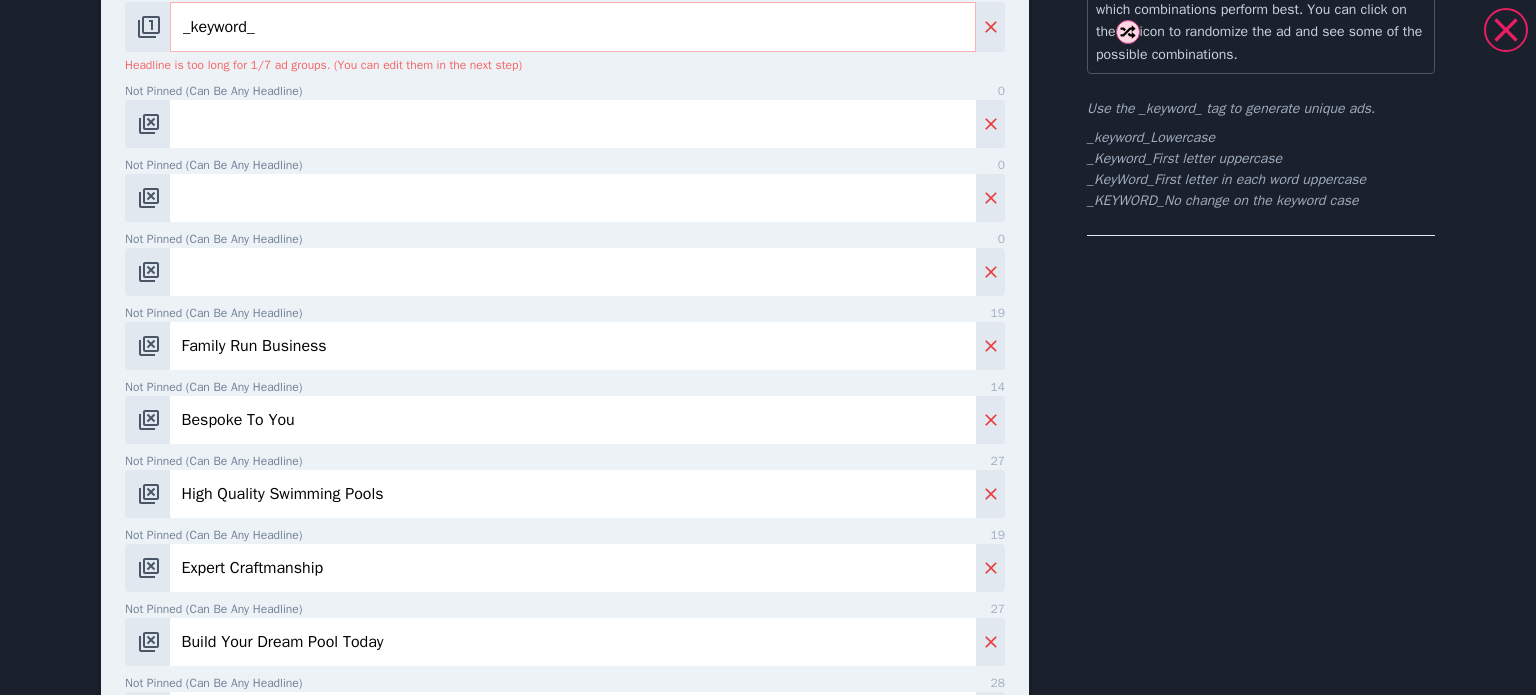 scroll, scrollTop: 200, scrollLeft: 0, axis: vertical 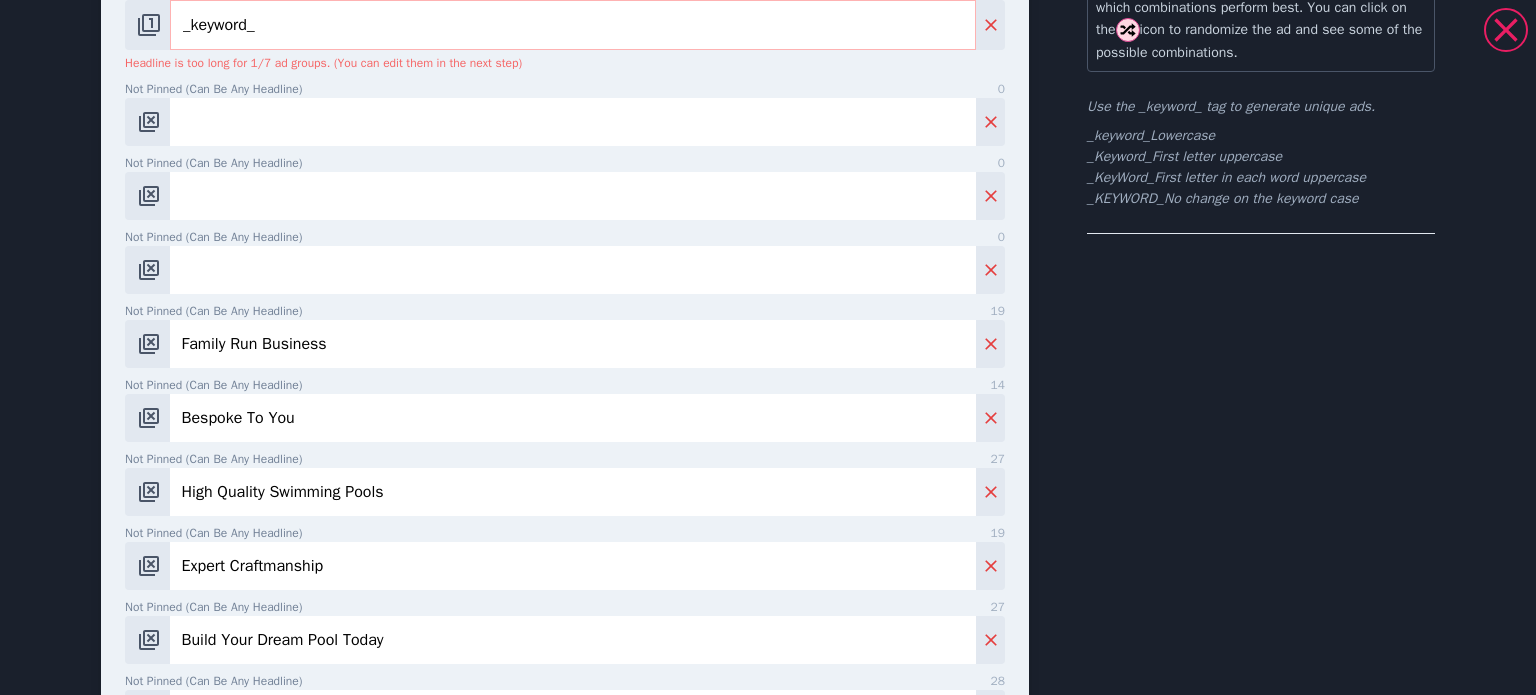 type 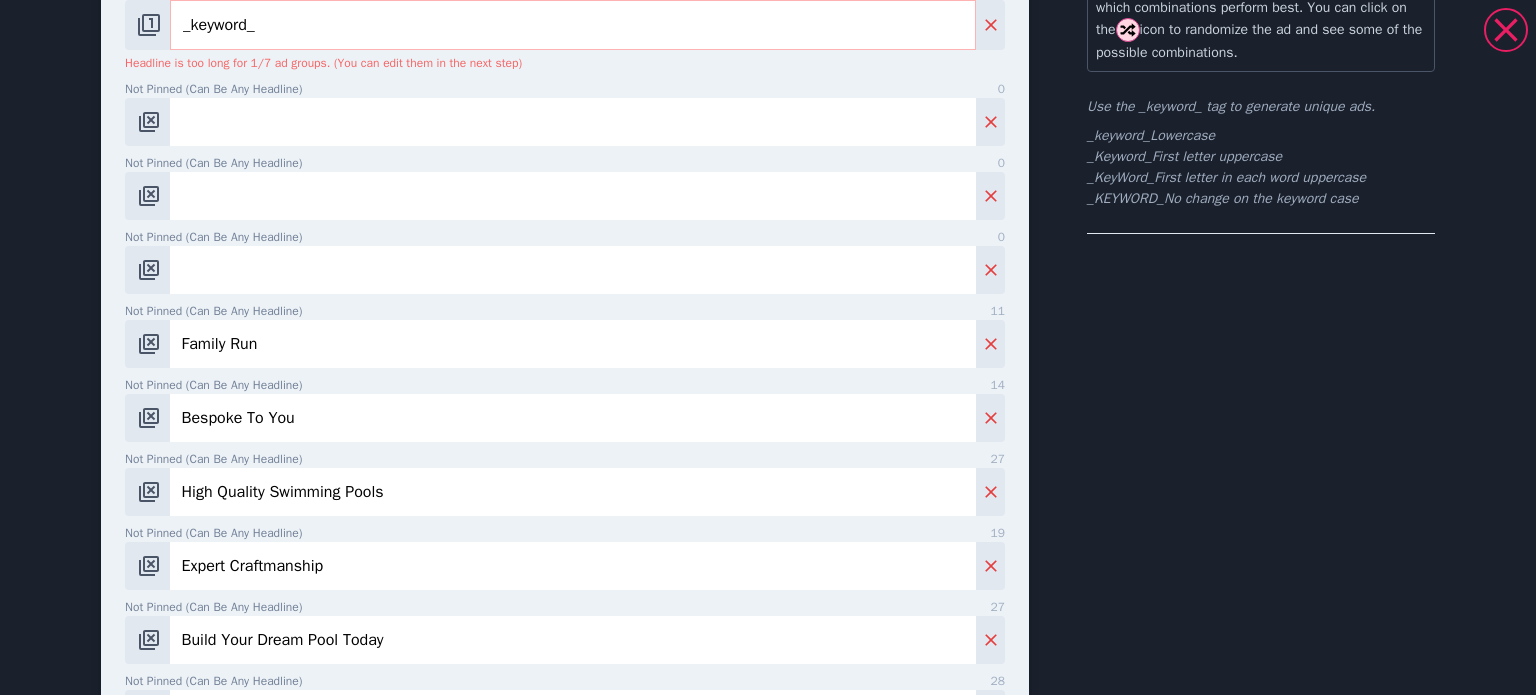 click on "Family Run" at bounding box center [573, 344] 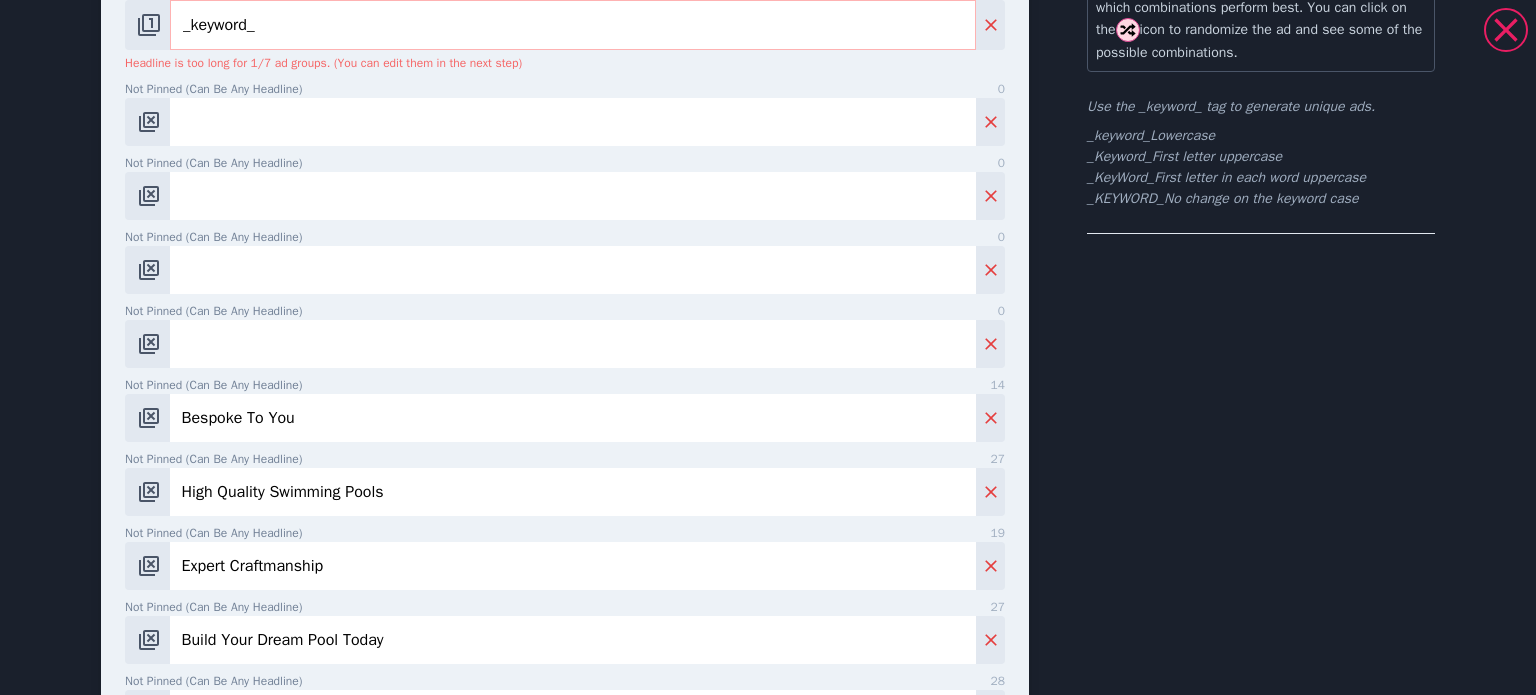 type 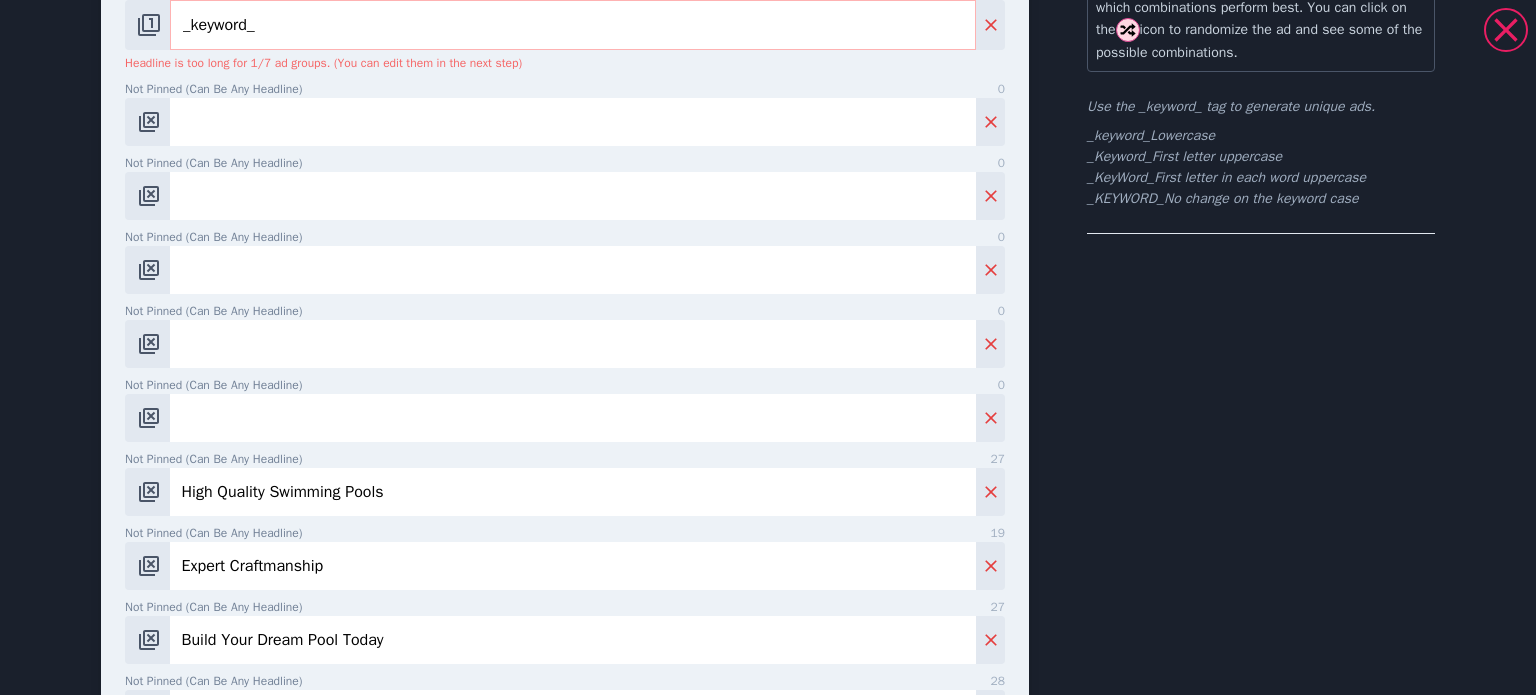 type 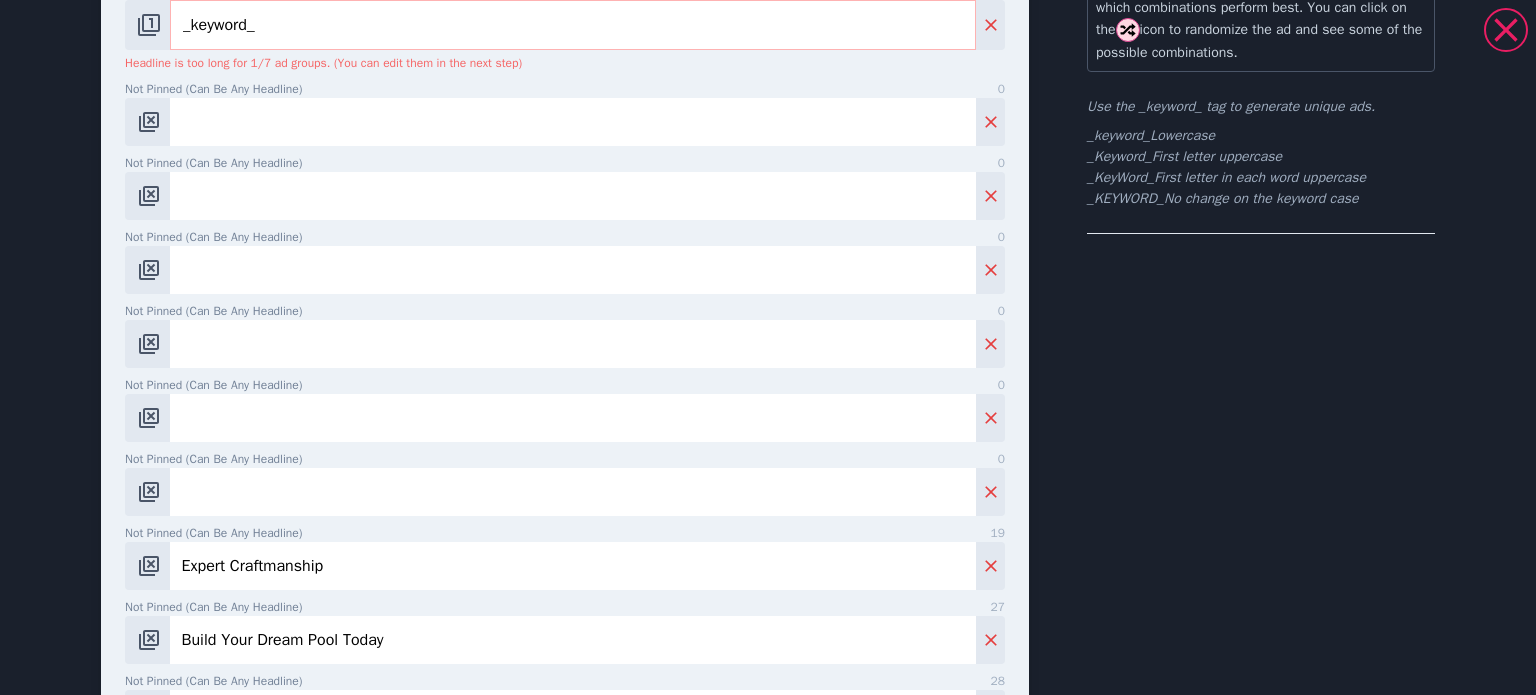 type 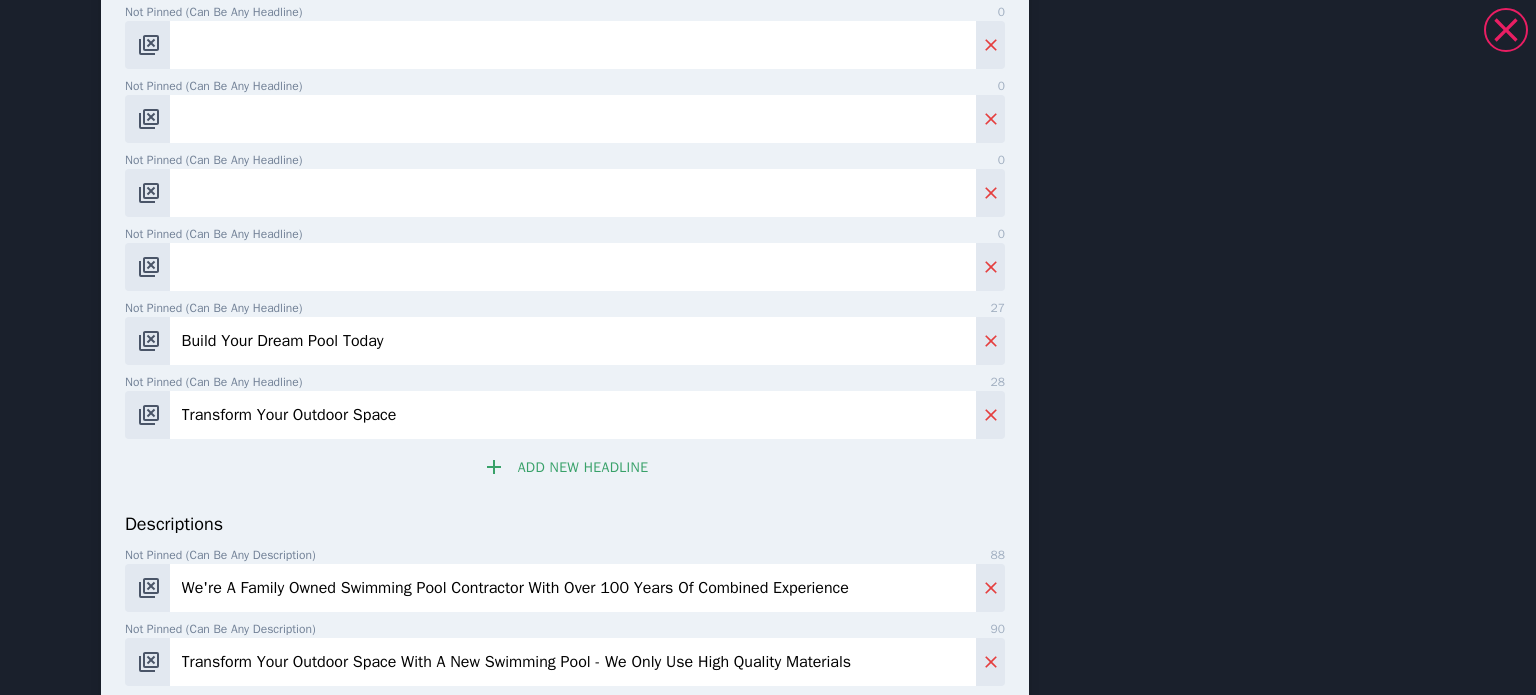 scroll, scrollTop: 500, scrollLeft: 0, axis: vertical 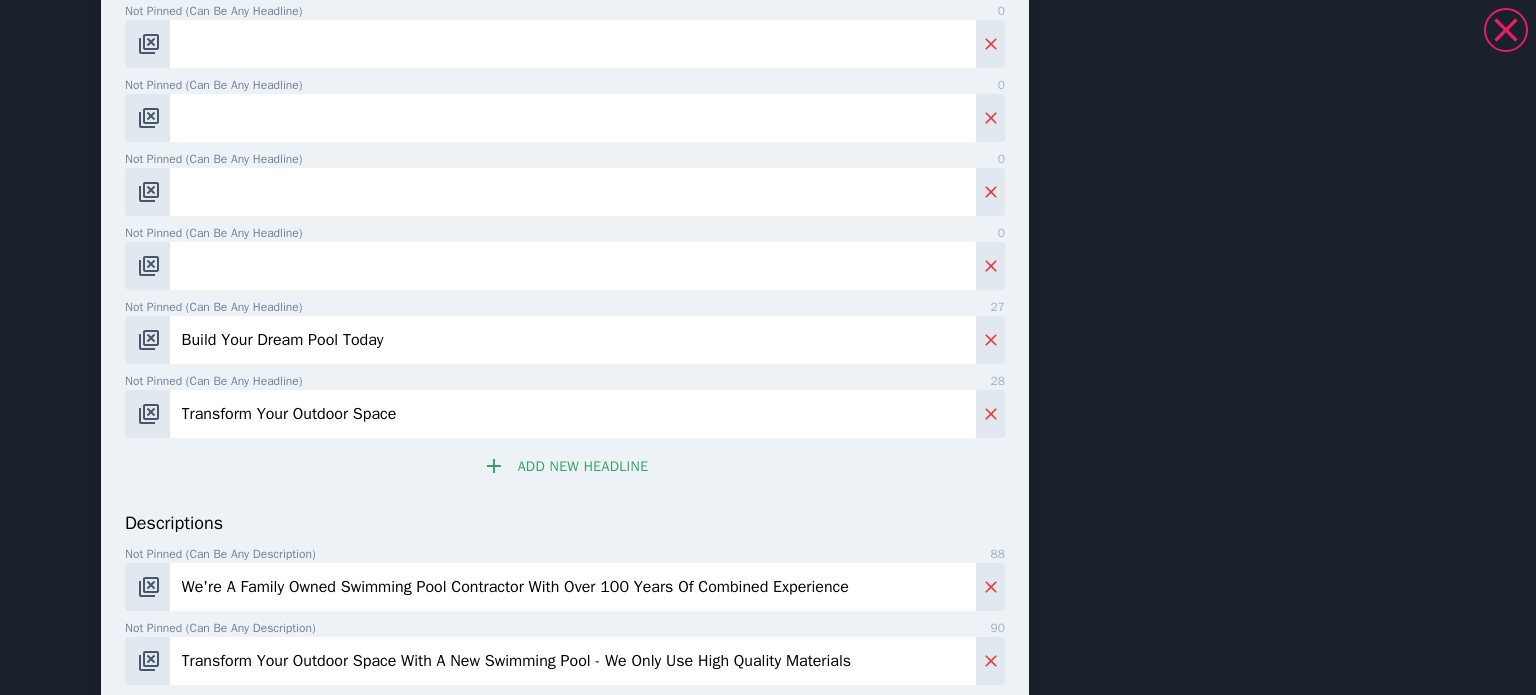 type 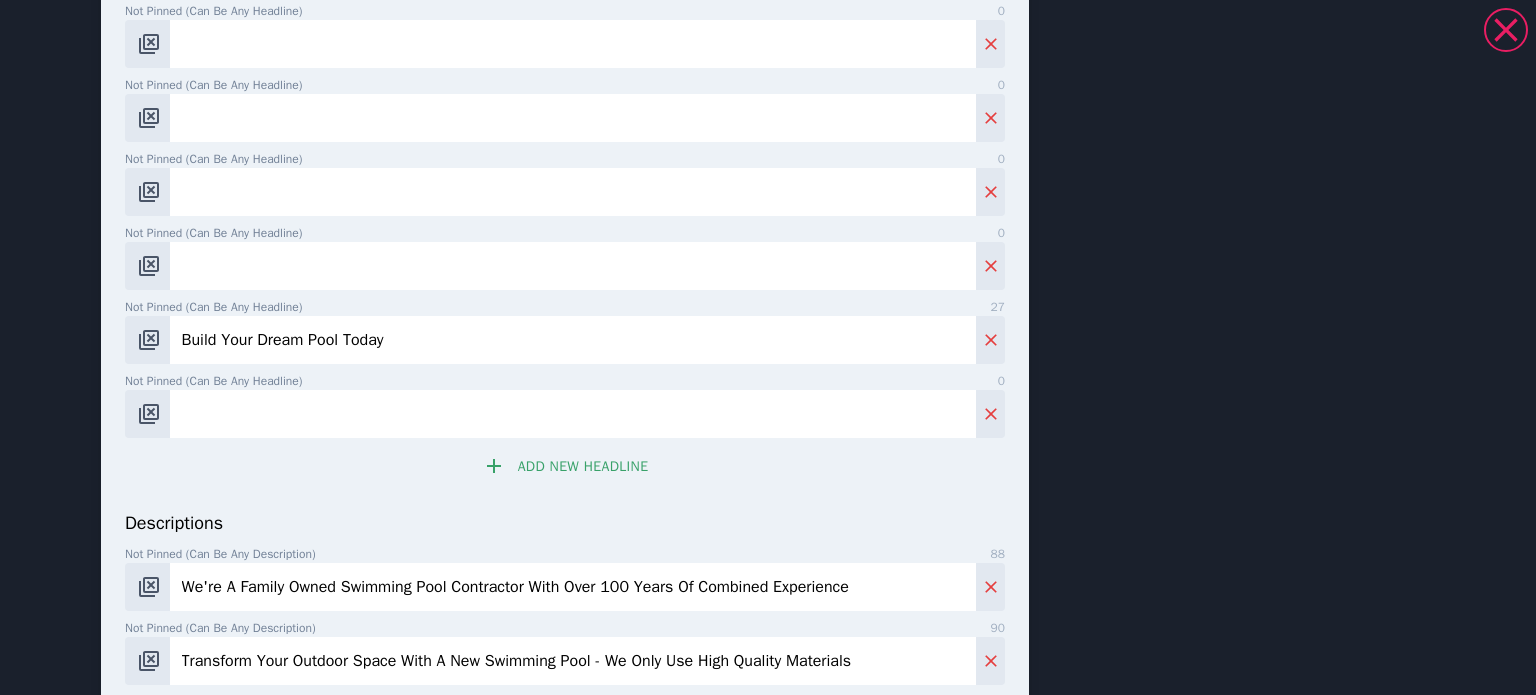type 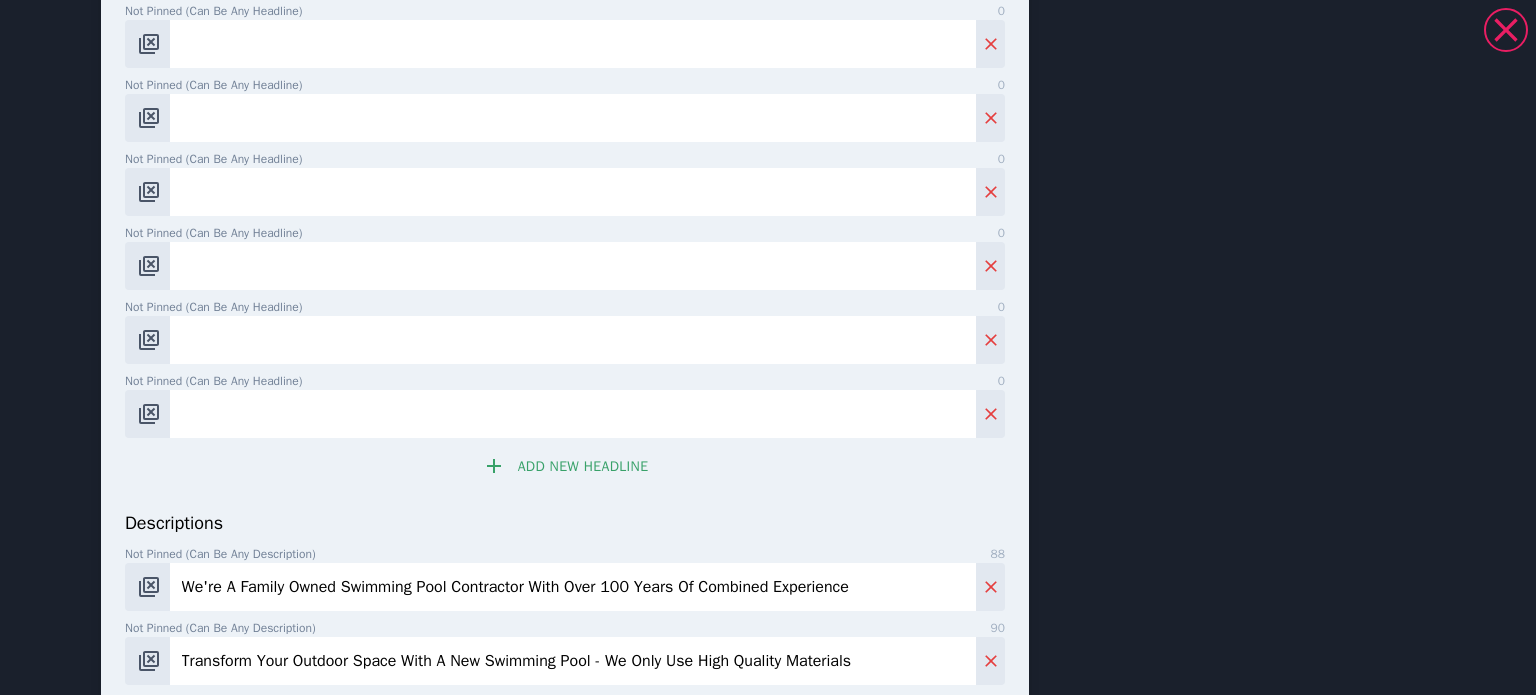 type 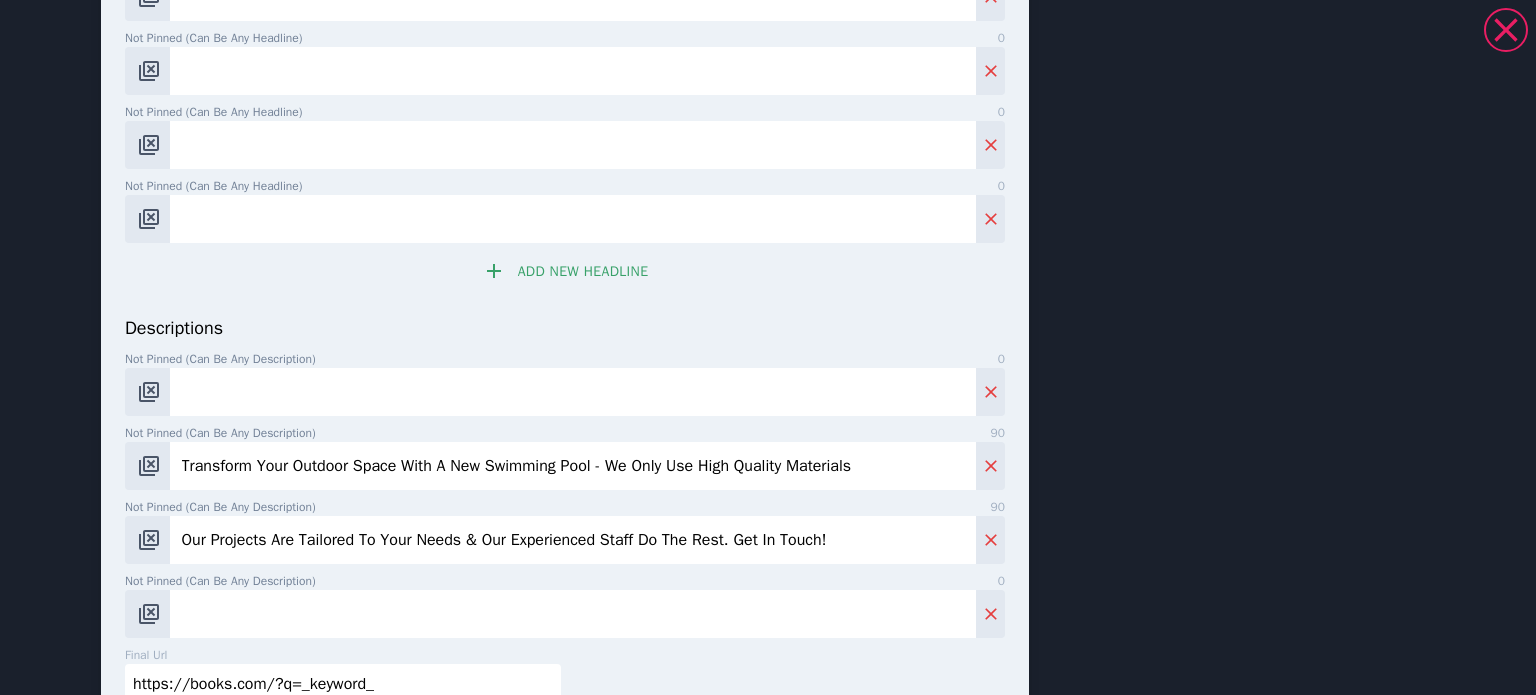 scroll, scrollTop: 700, scrollLeft: 0, axis: vertical 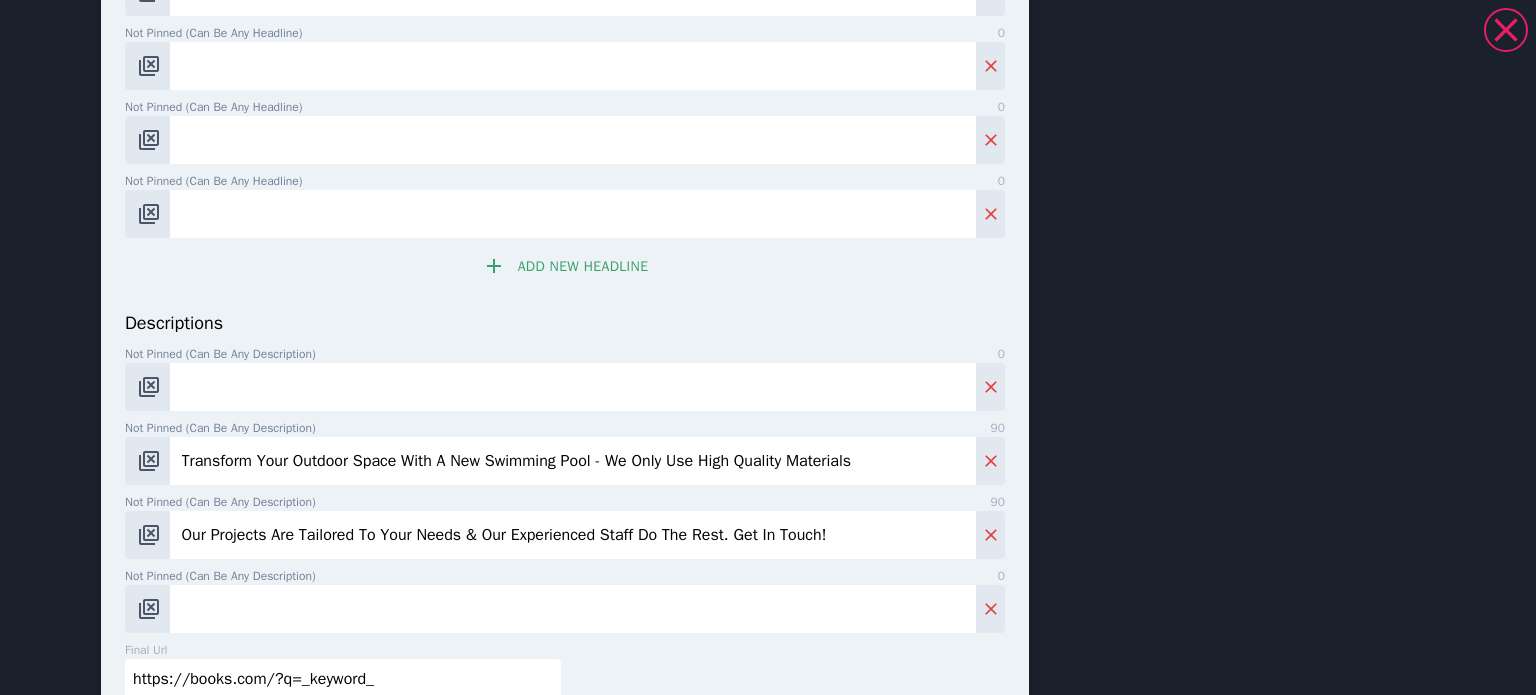 type 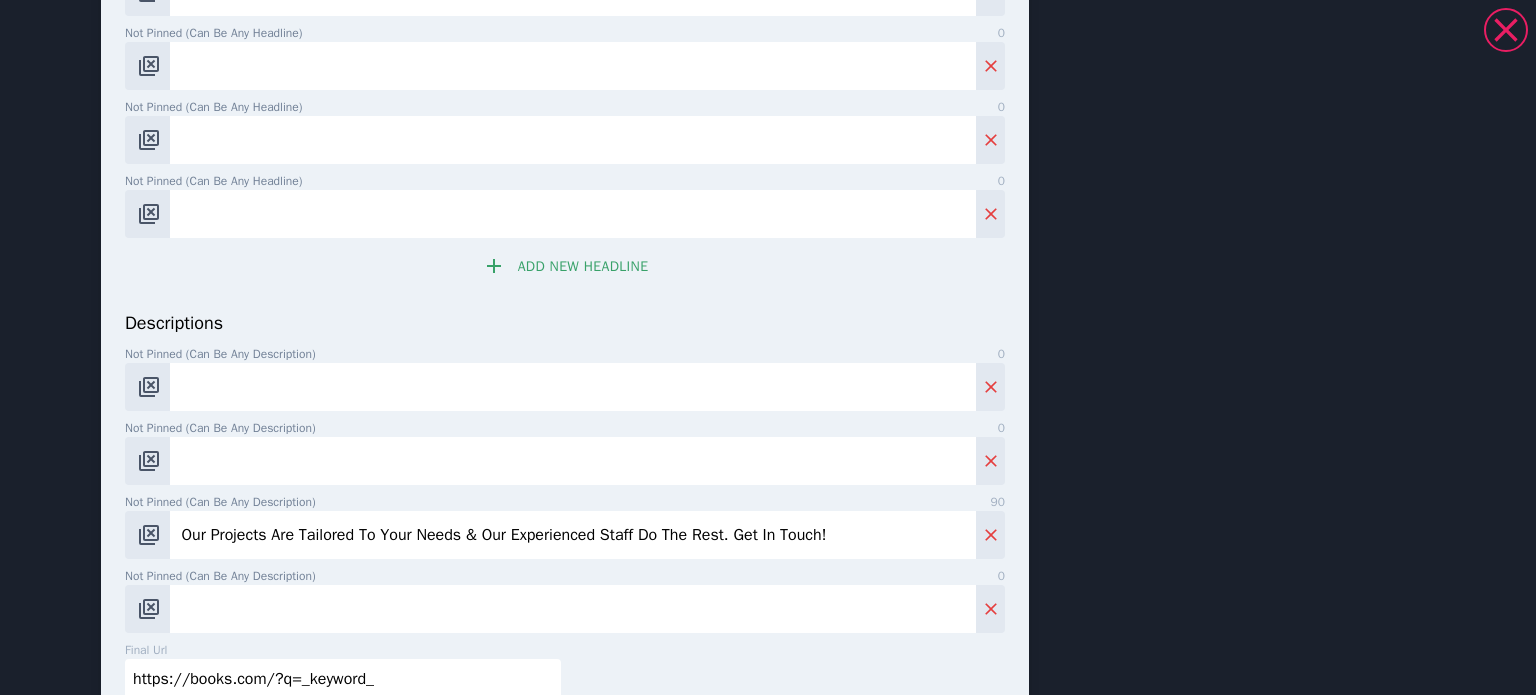 type 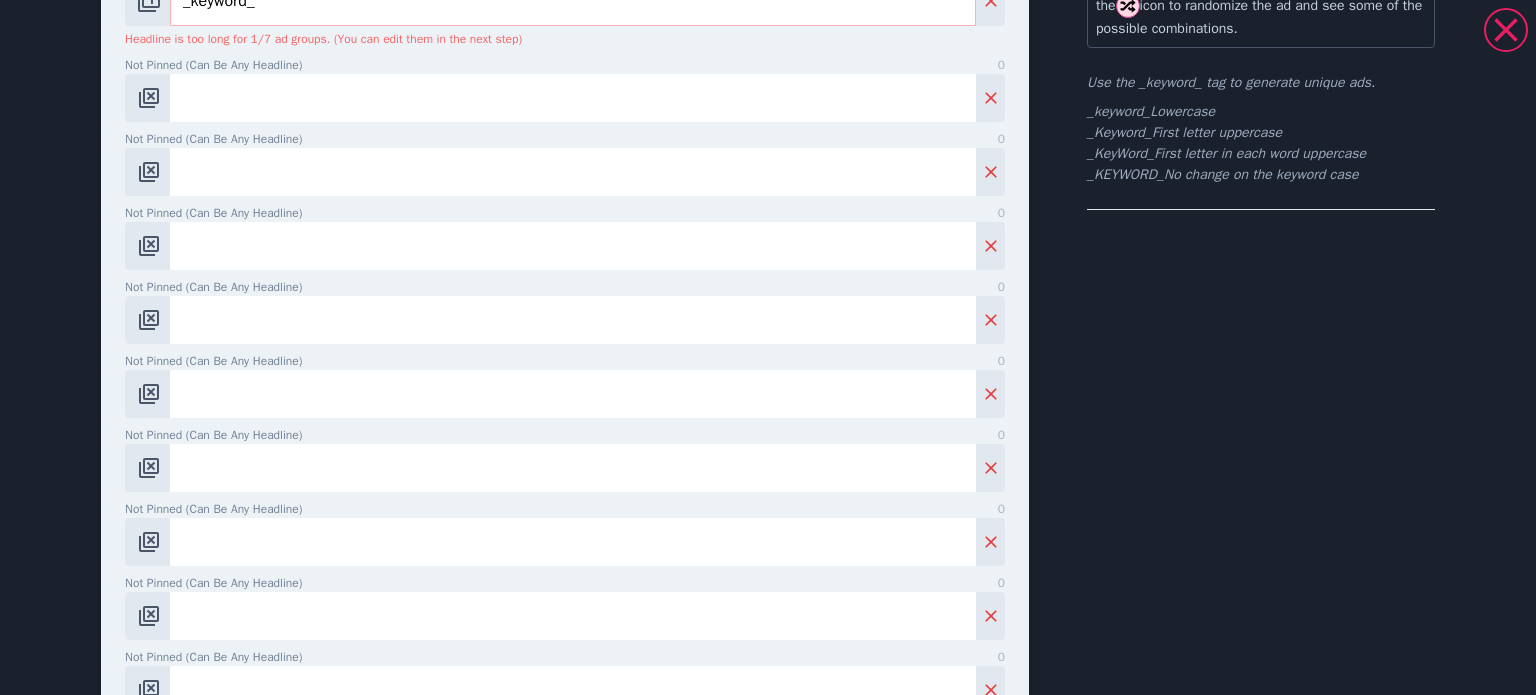 scroll, scrollTop: 0, scrollLeft: 0, axis: both 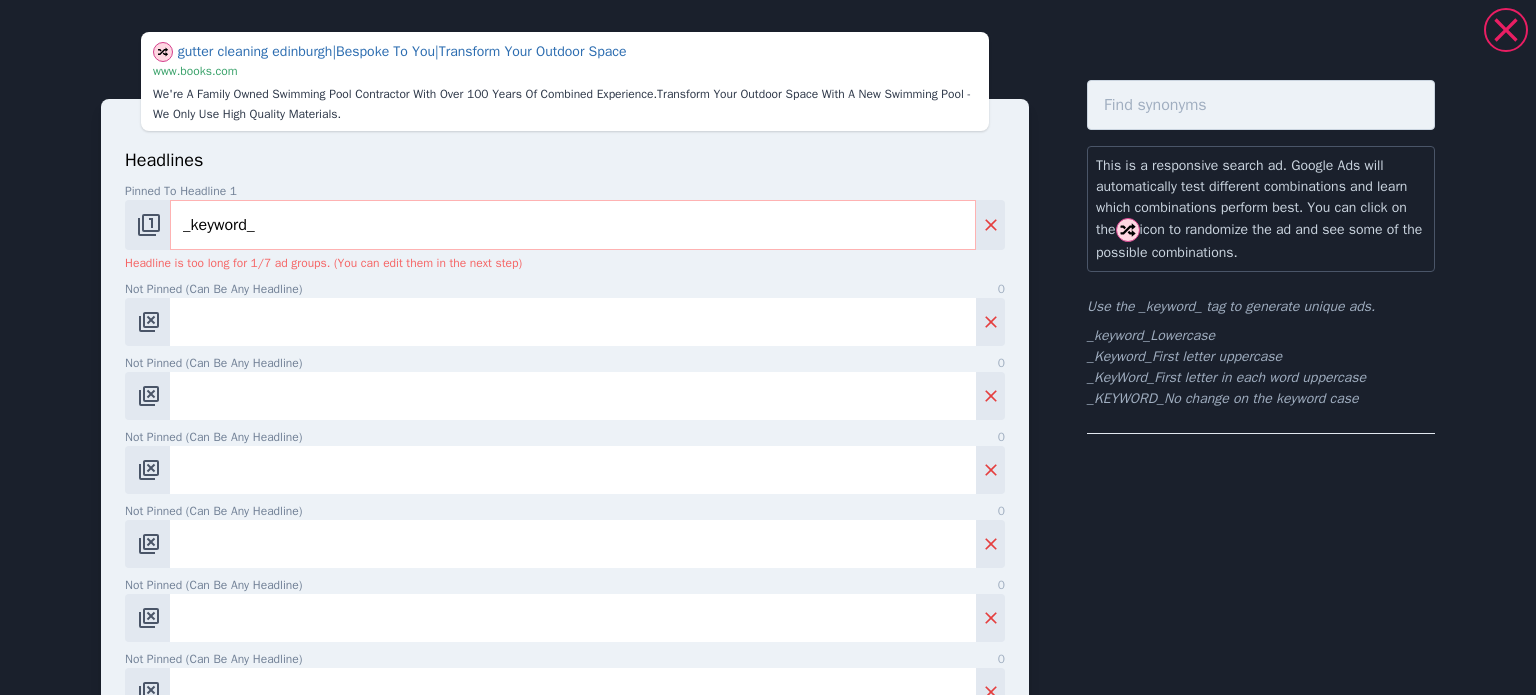 type 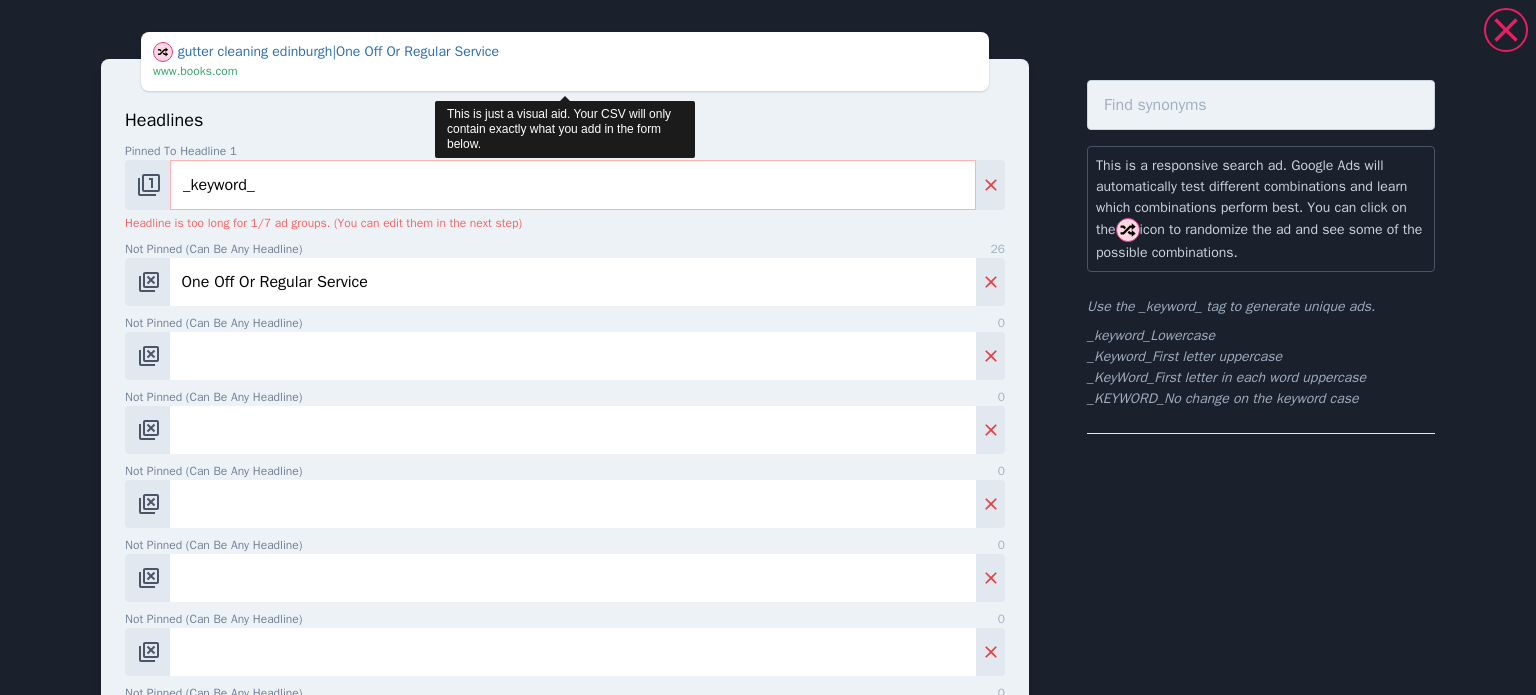 type on "One Off Or Regular Service" 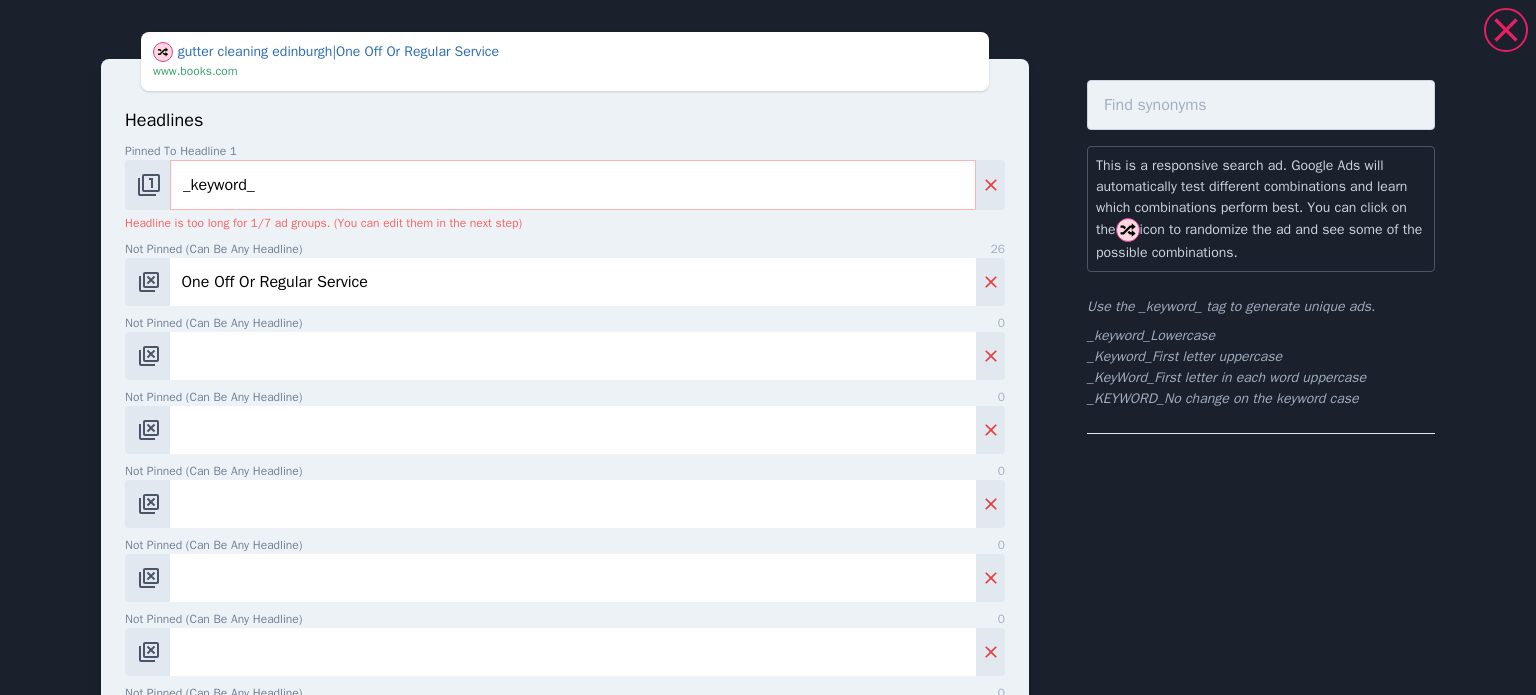 click on "Not pinned (Can be any headline)   0" at bounding box center (573, 356) 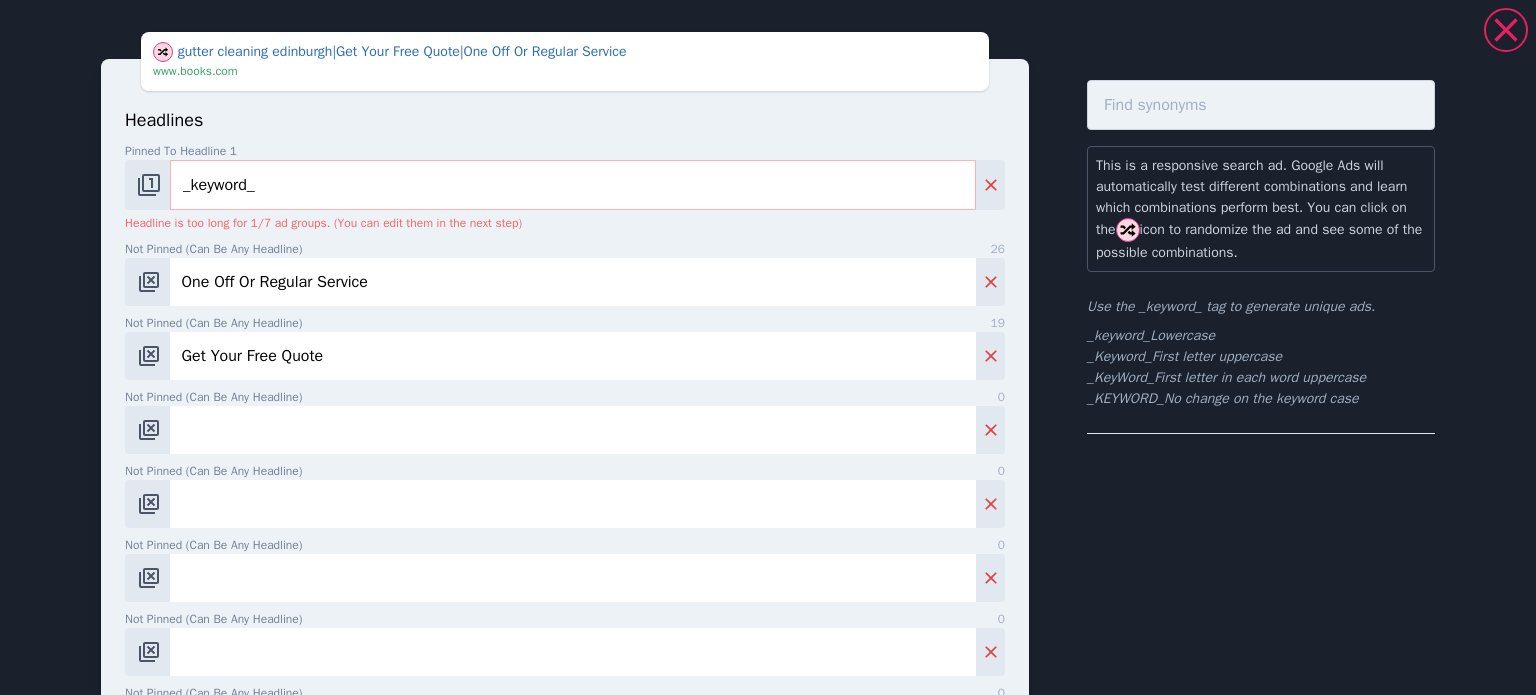 type on "Get Your Free Quote" 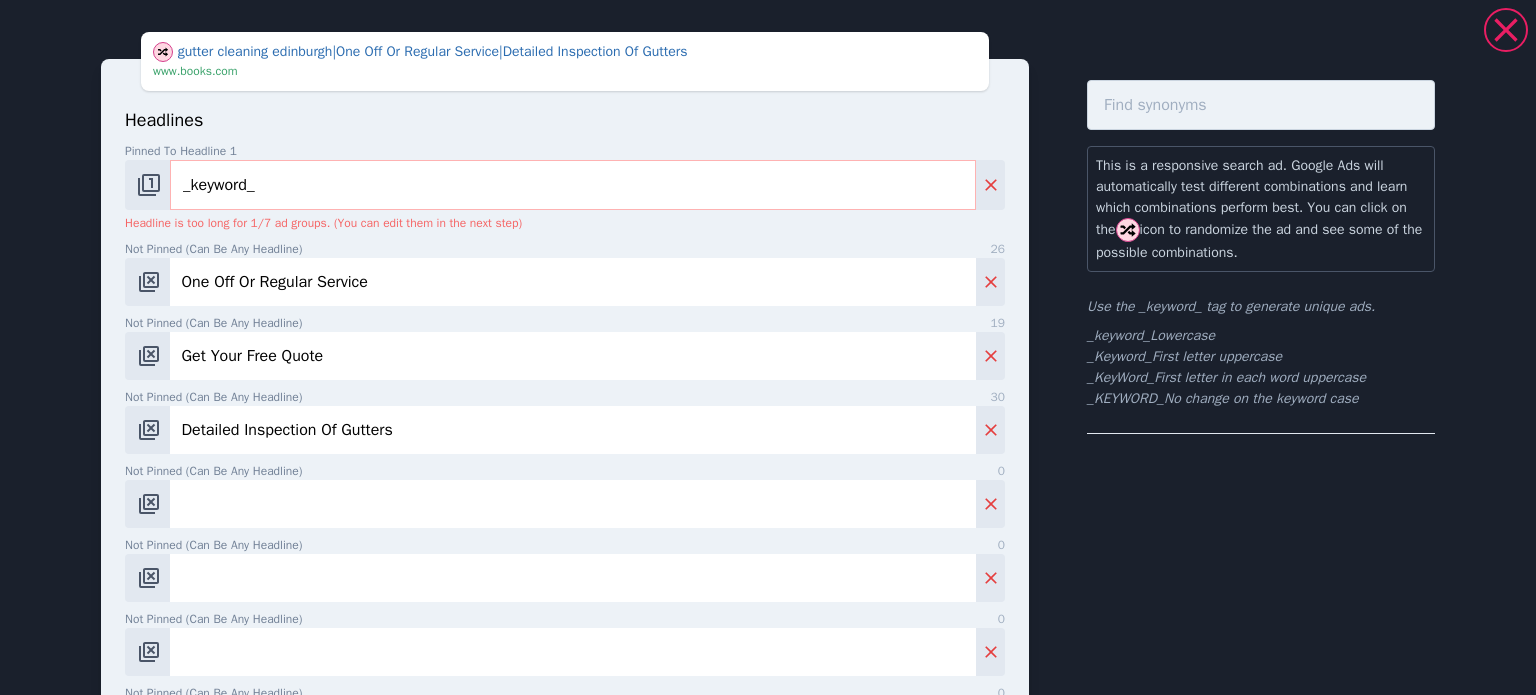 type on "Detailed Inspection Of Gutters" 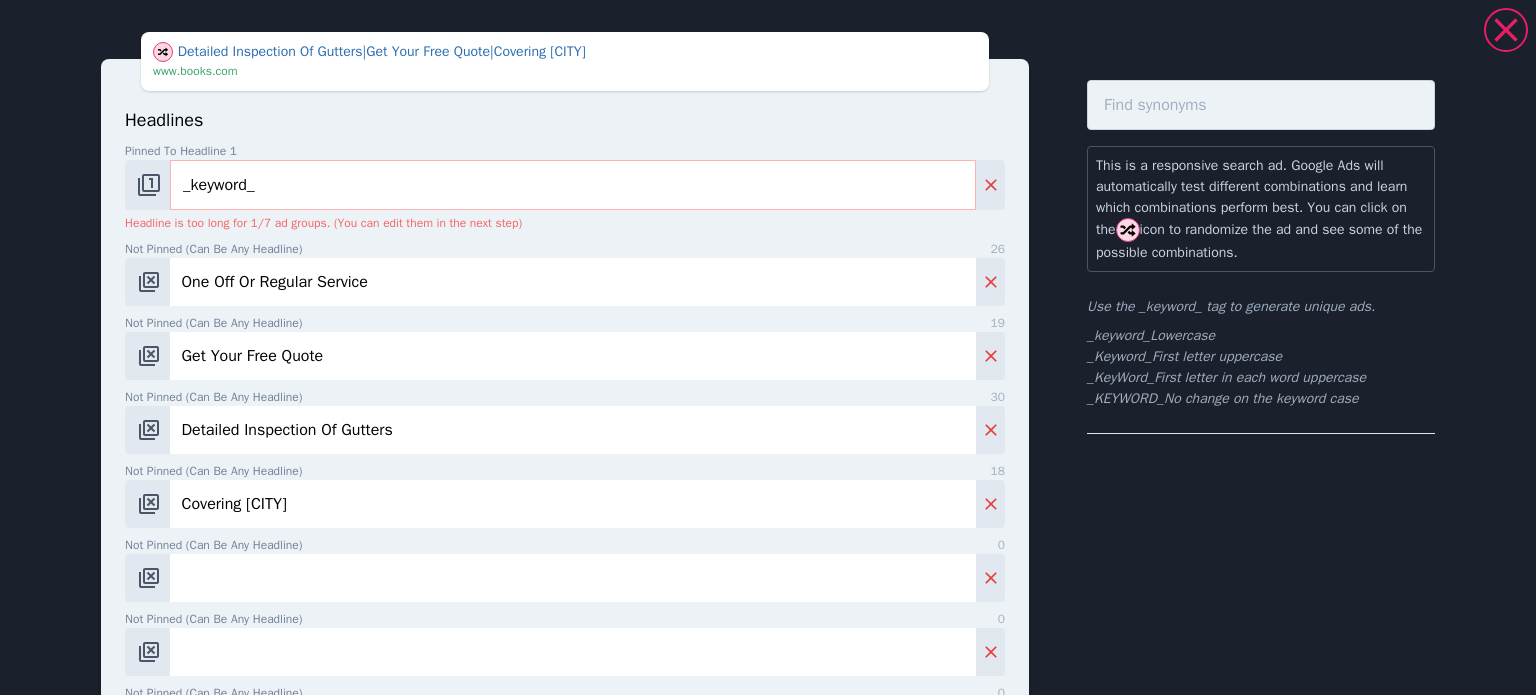 type on "Covering [CITY]" 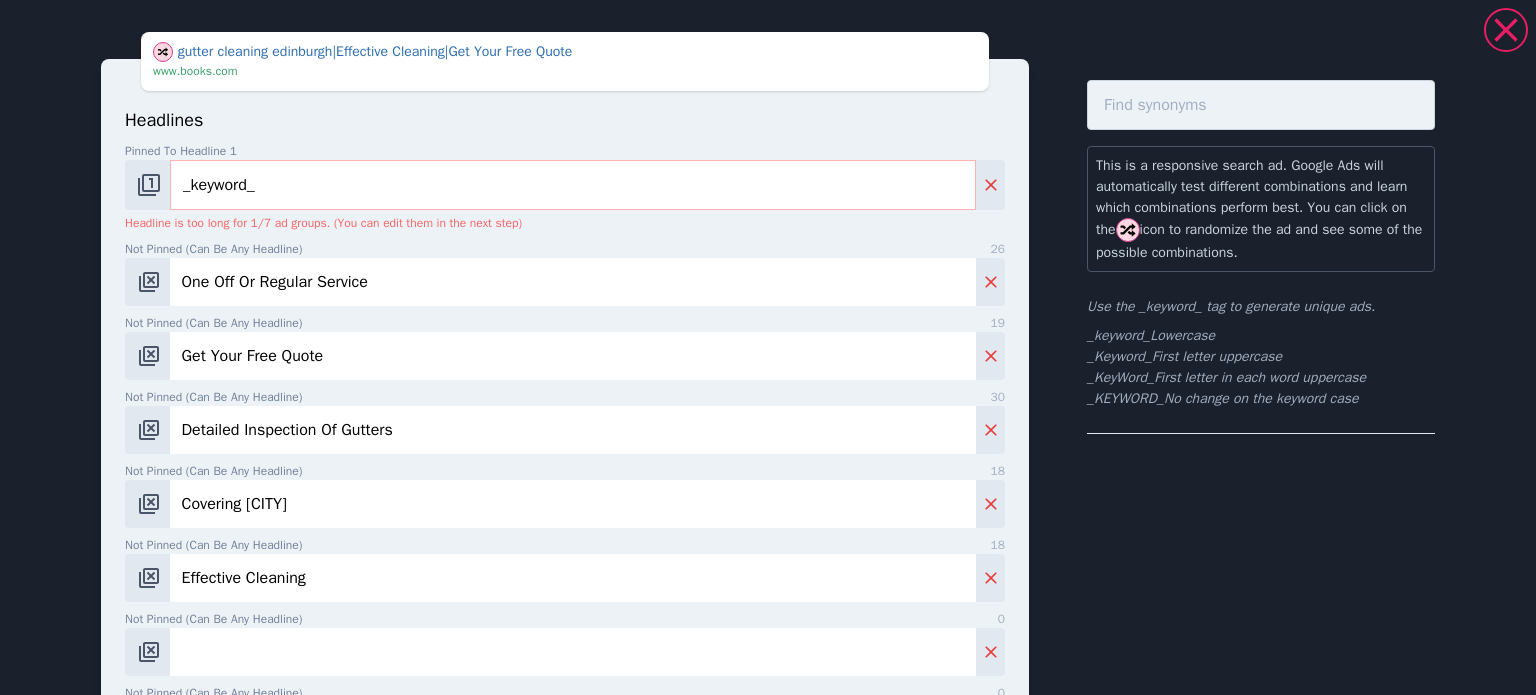 type on "Effective Cleaning" 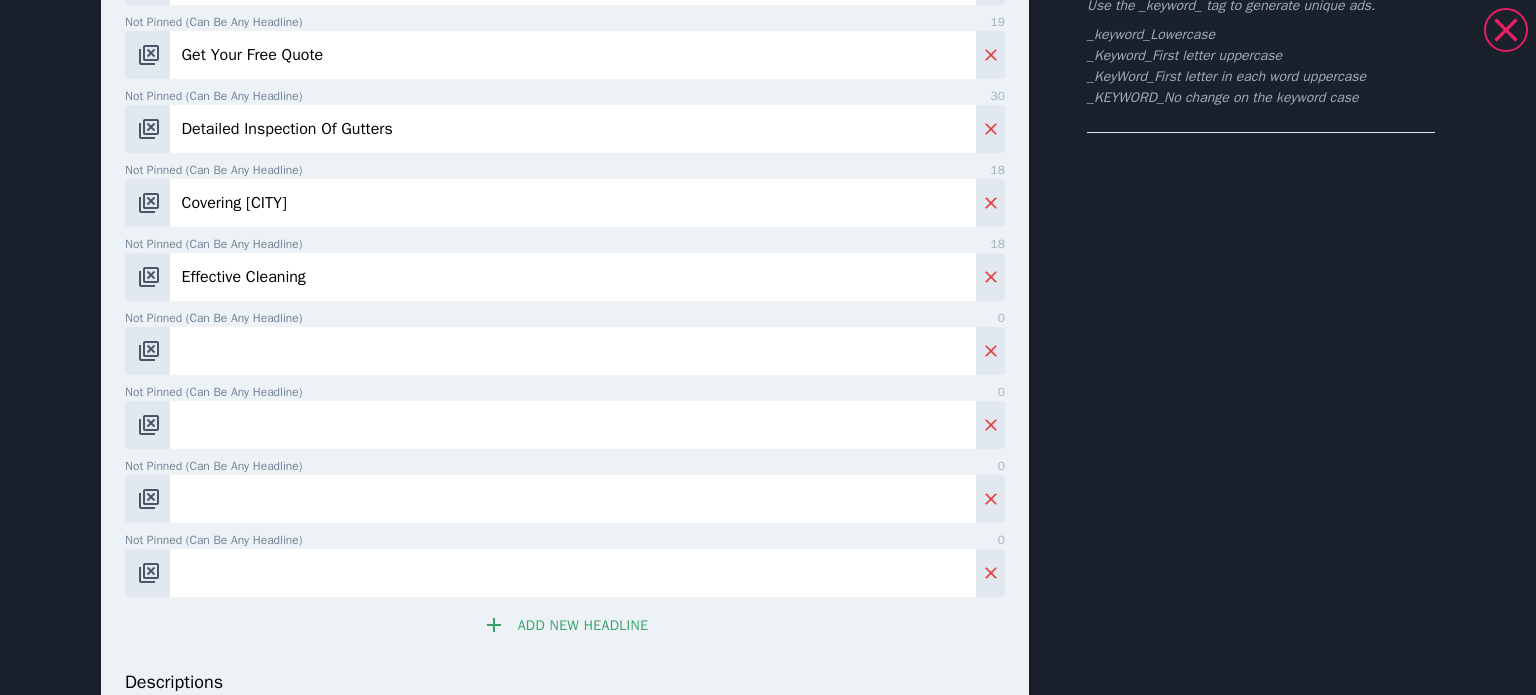 scroll, scrollTop: 600, scrollLeft: 0, axis: vertical 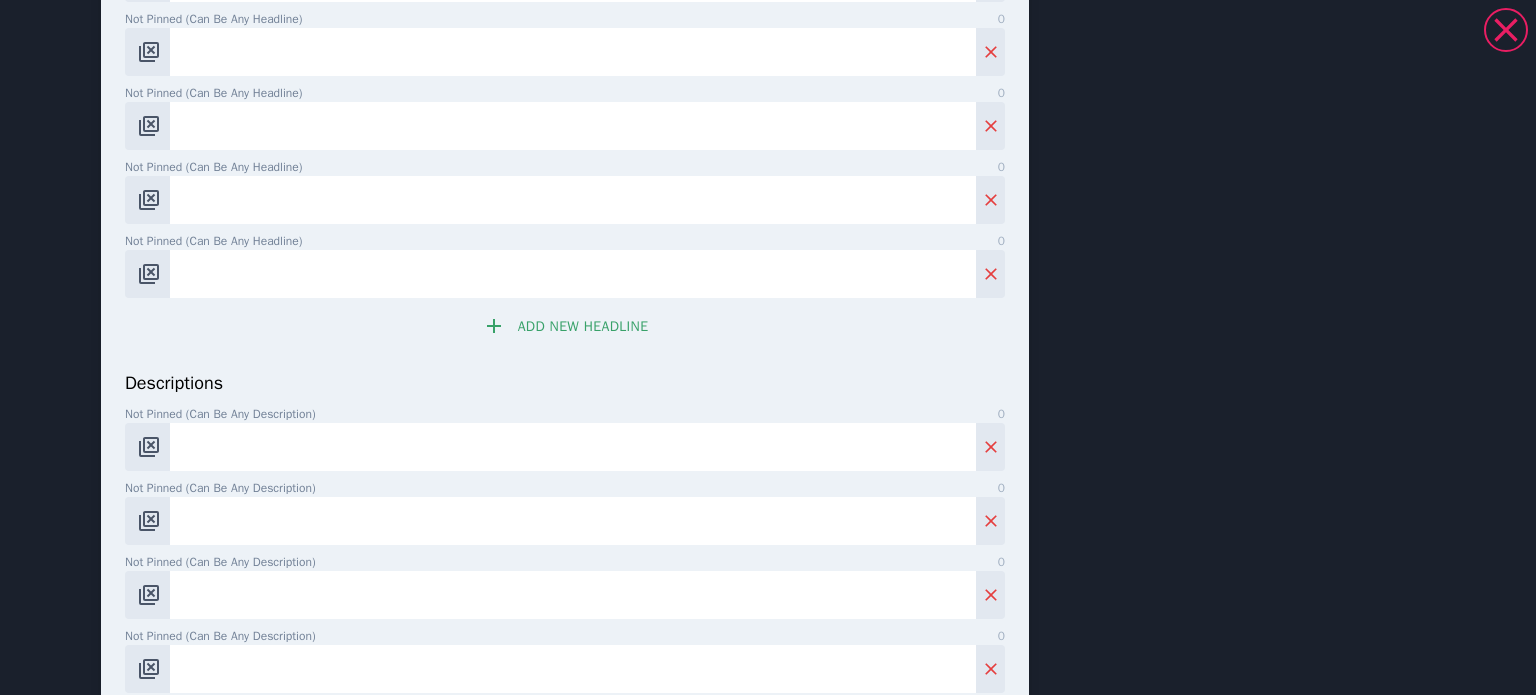 click on "Not pinned (Can be any description)   0" at bounding box center [573, 447] 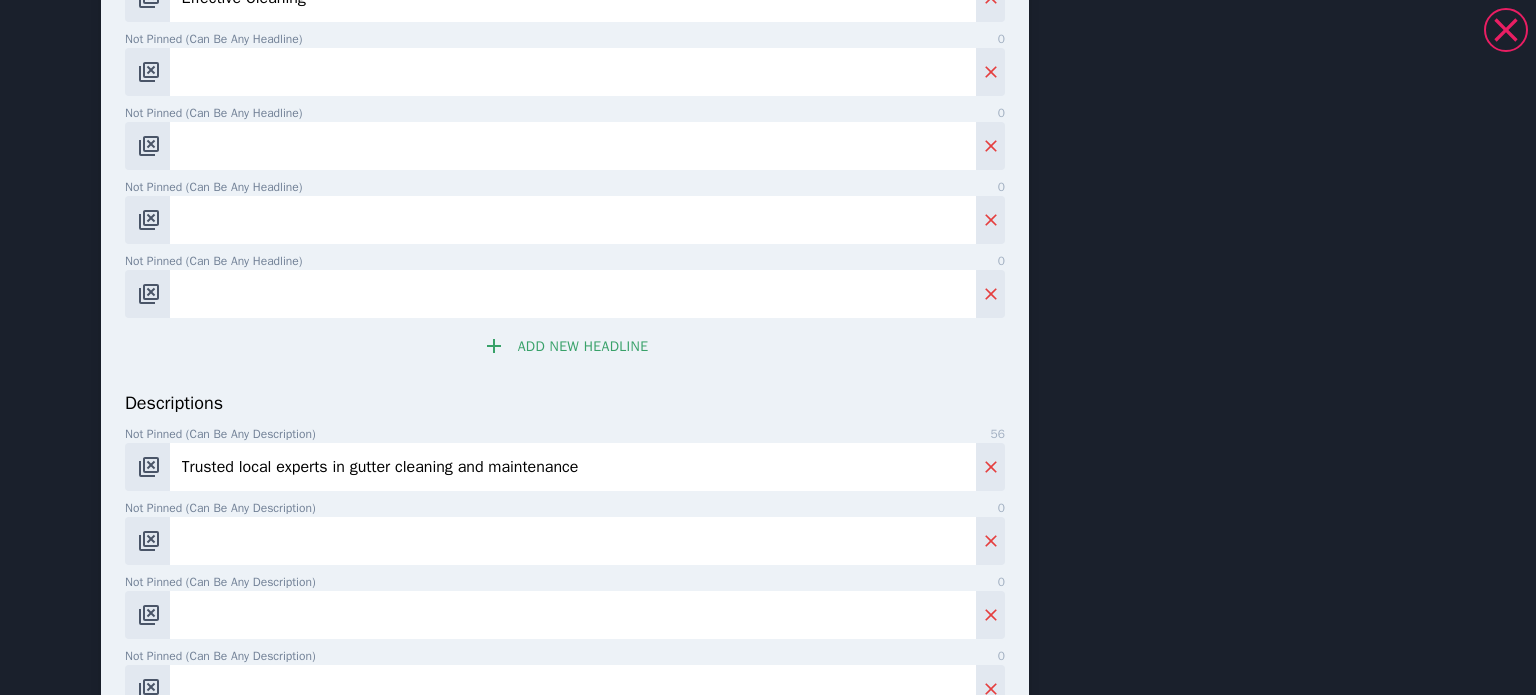 scroll, scrollTop: 620, scrollLeft: 0, axis: vertical 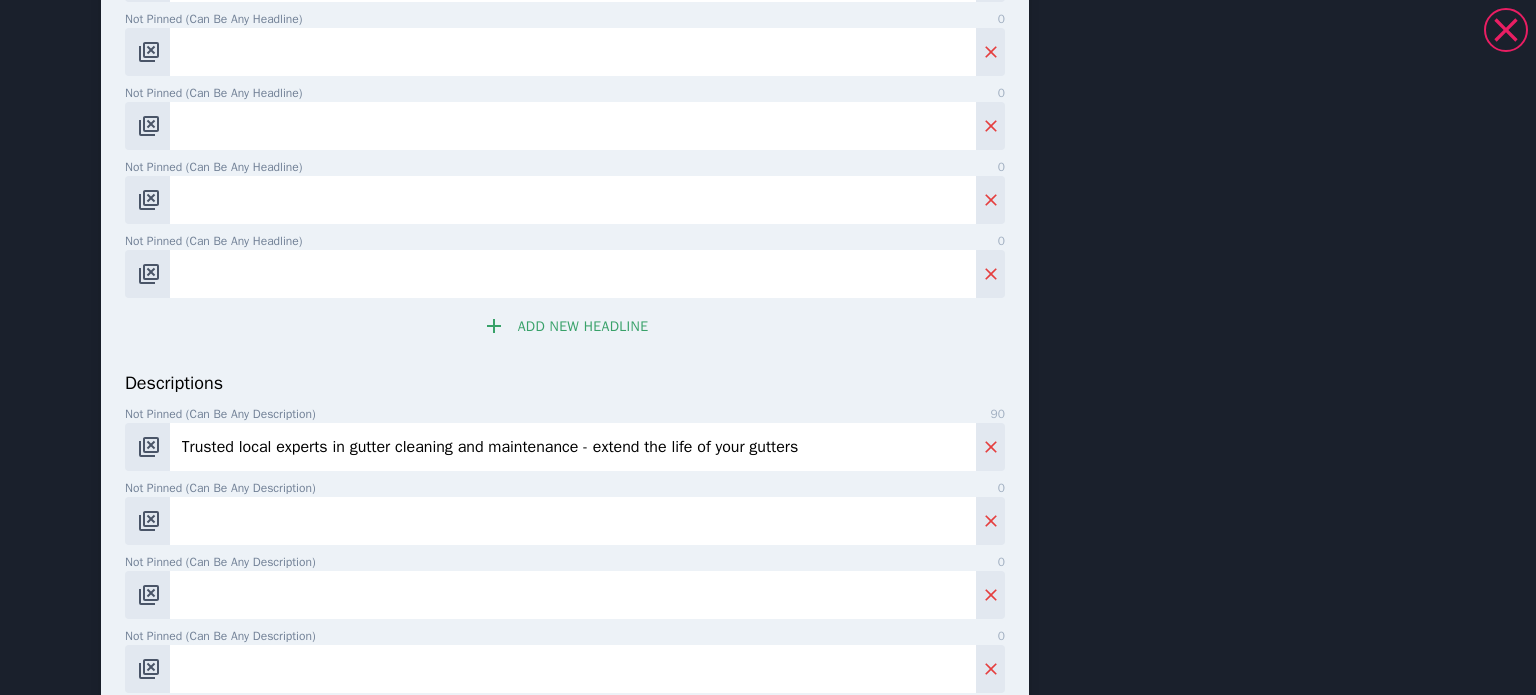 type on "Trusted local experts in gutter cleaning and maintenance - extend the life of your gutters" 